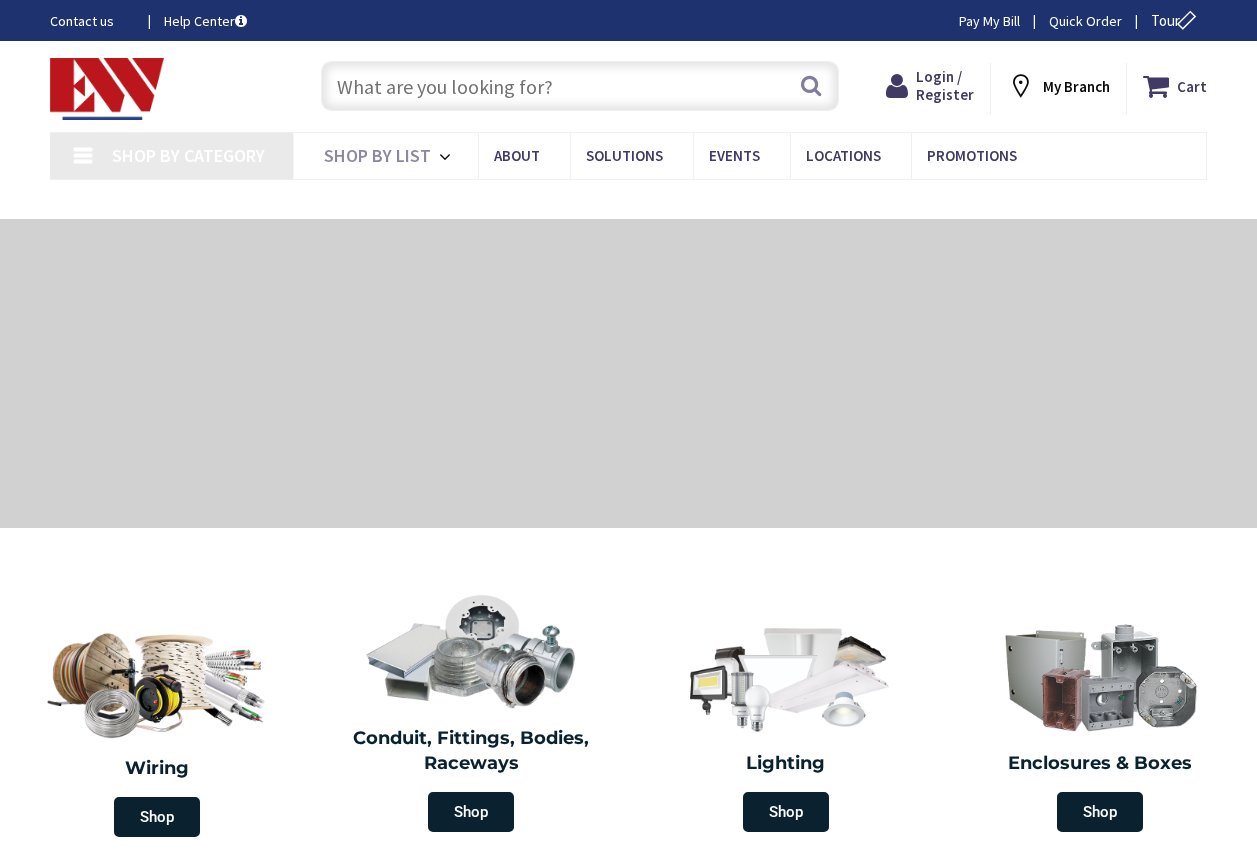 type on "[PERSON_NAME][GEOGRAPHIC_DATA], [GEOGRAPHIC_DATA]" 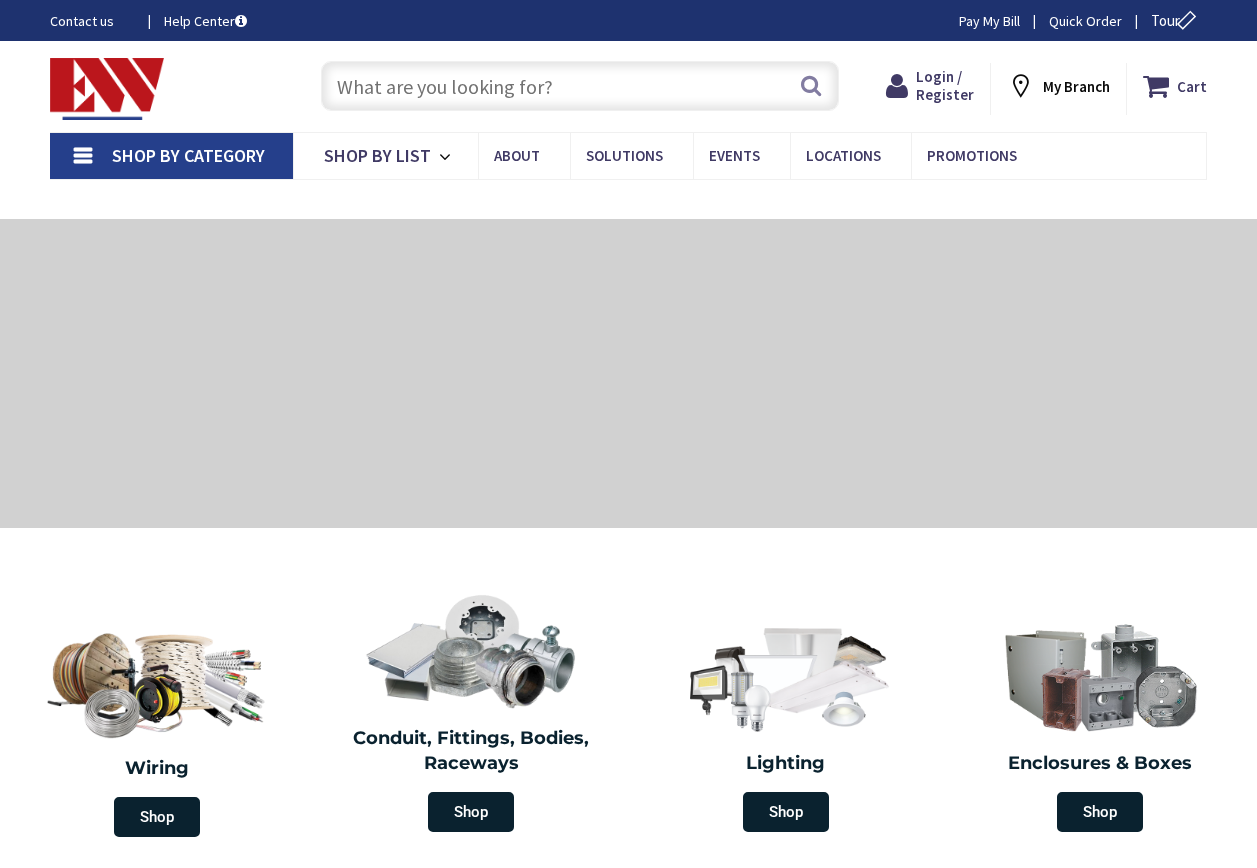 scroll, scrollTop: 0, scrollLeft: 0, axis: both 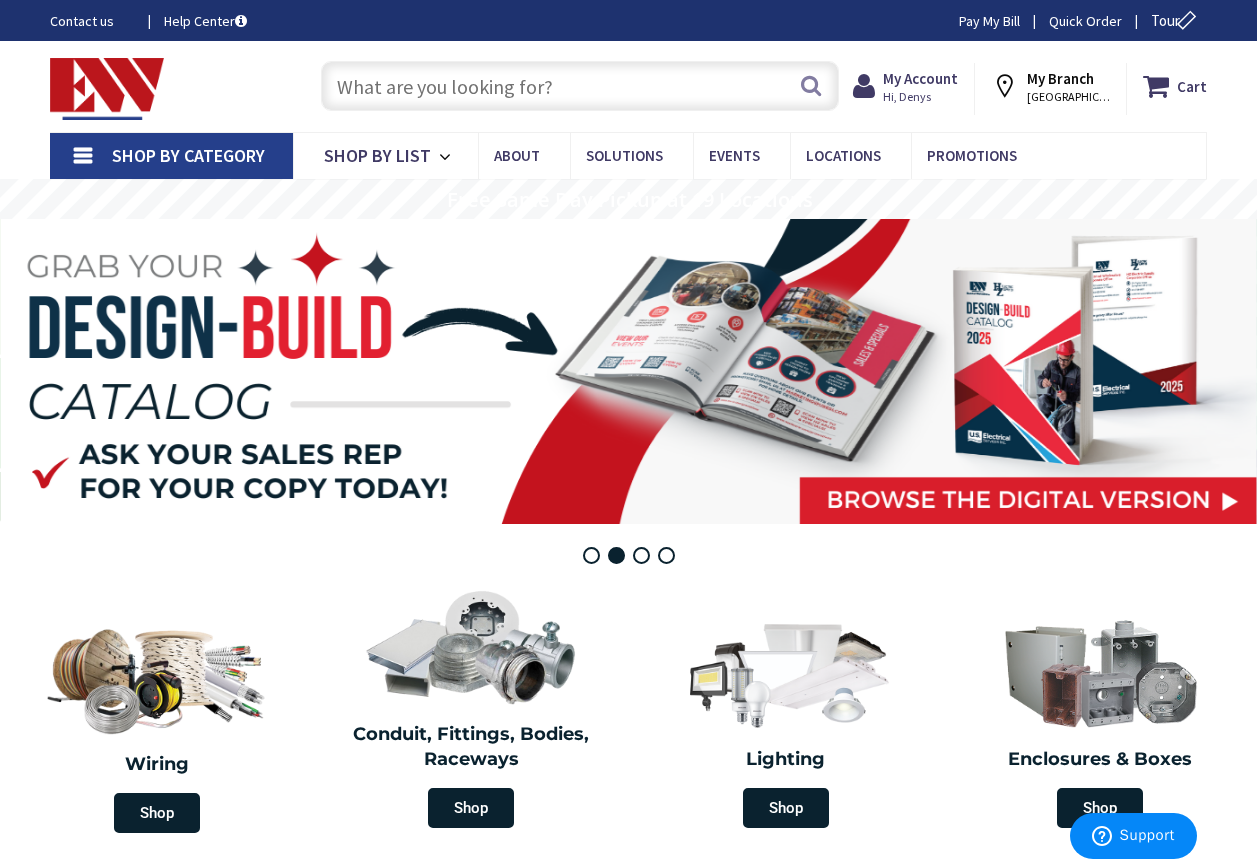 click on "Shop By Category" at bounding box center (188, 155) 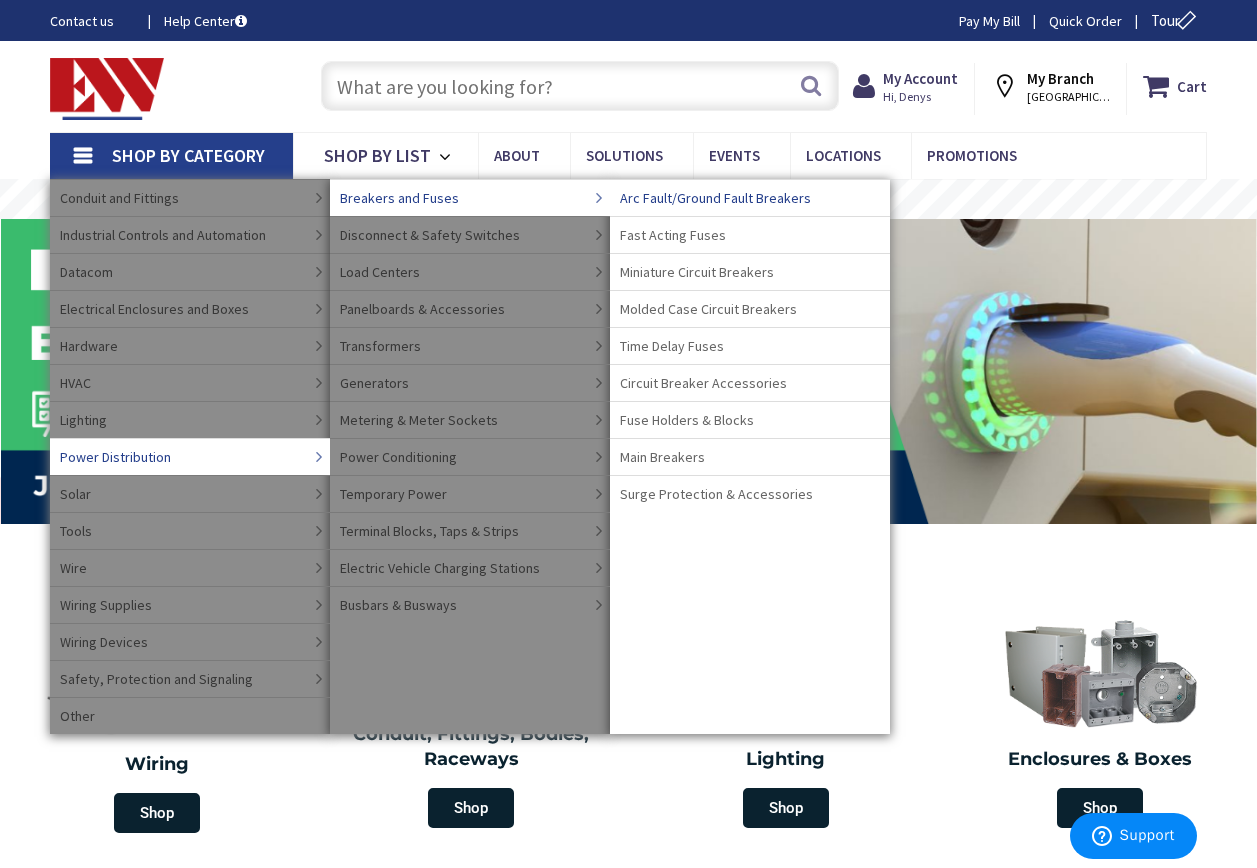 click on "Arc Fault/Ground Fault Breakers" at bounding box center (715, 198) 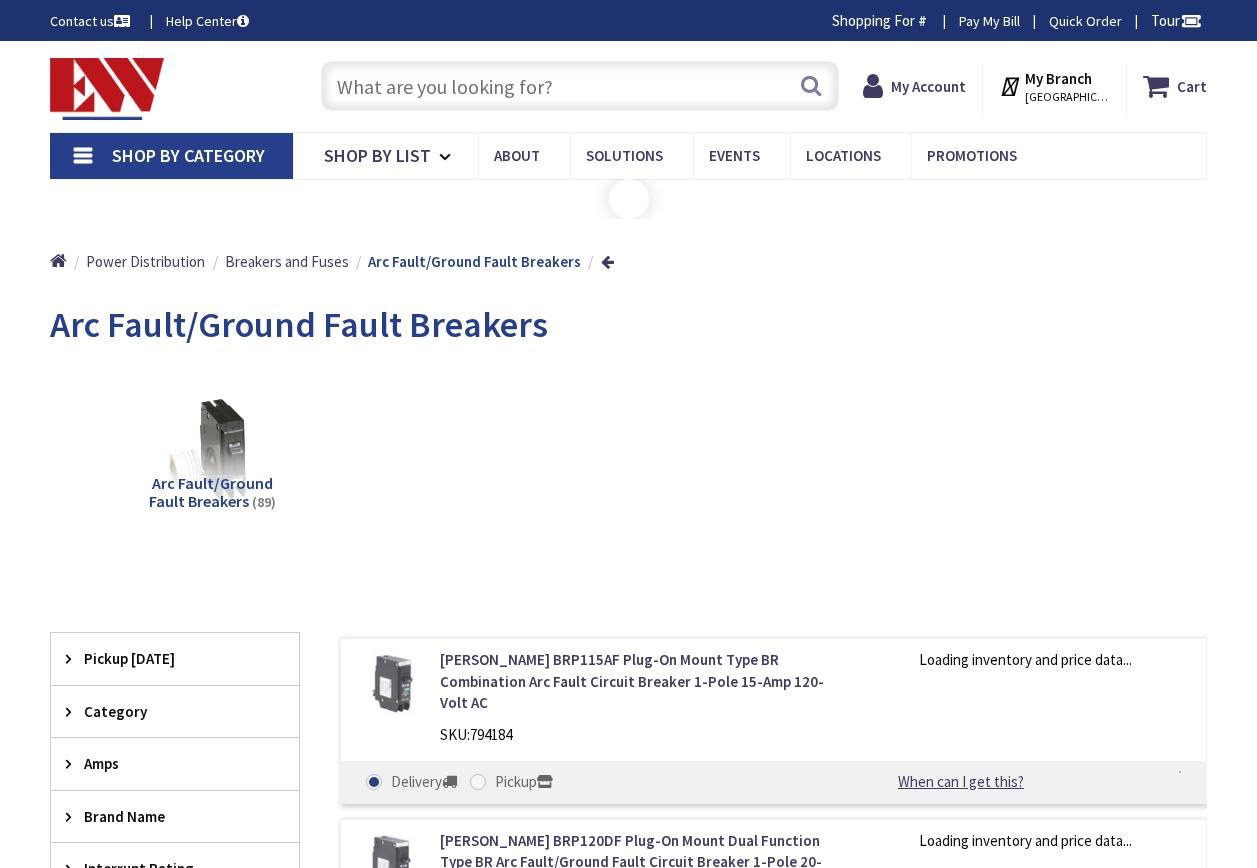 scroll, scrollTop: 0, scrollLeft: 0, axis: both 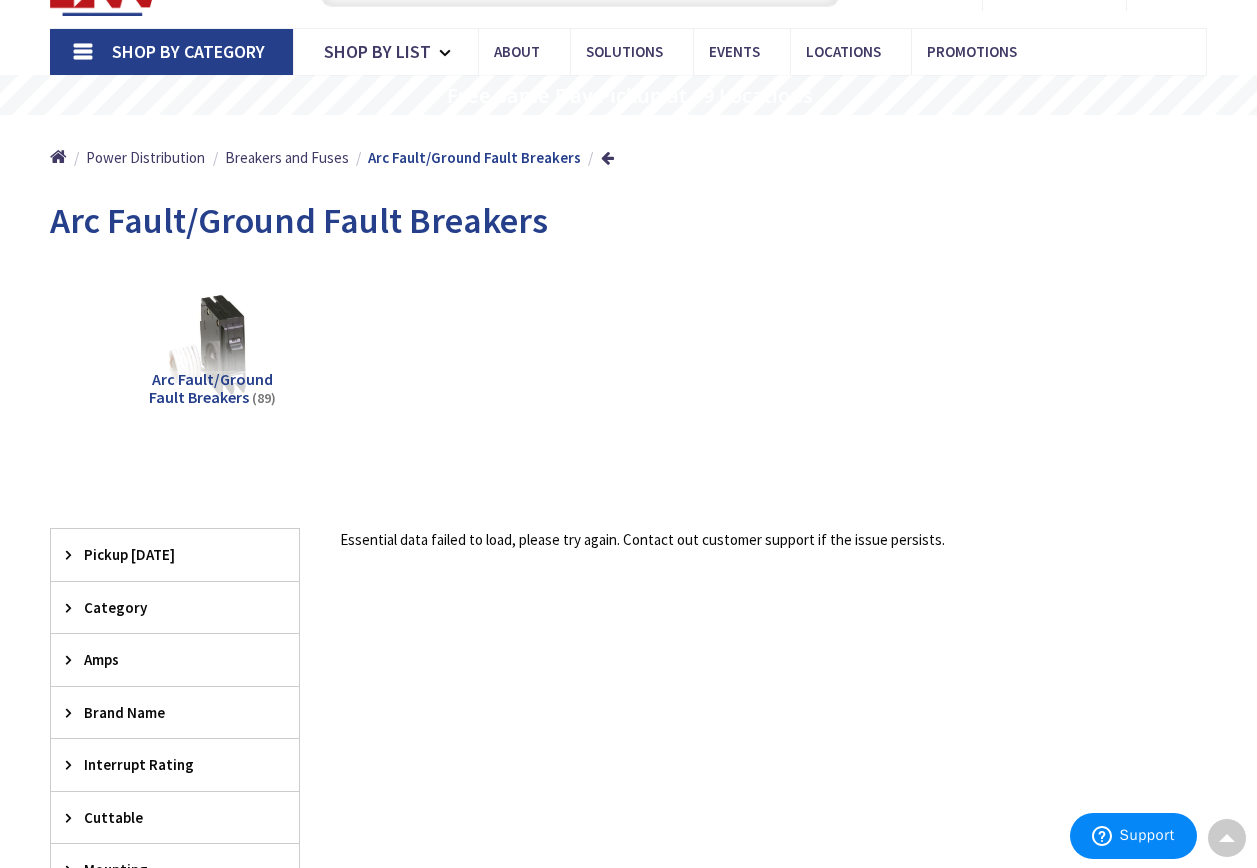 click on "Arc Fault/Ground Fault Breakers" at bounding box center [211, 388] 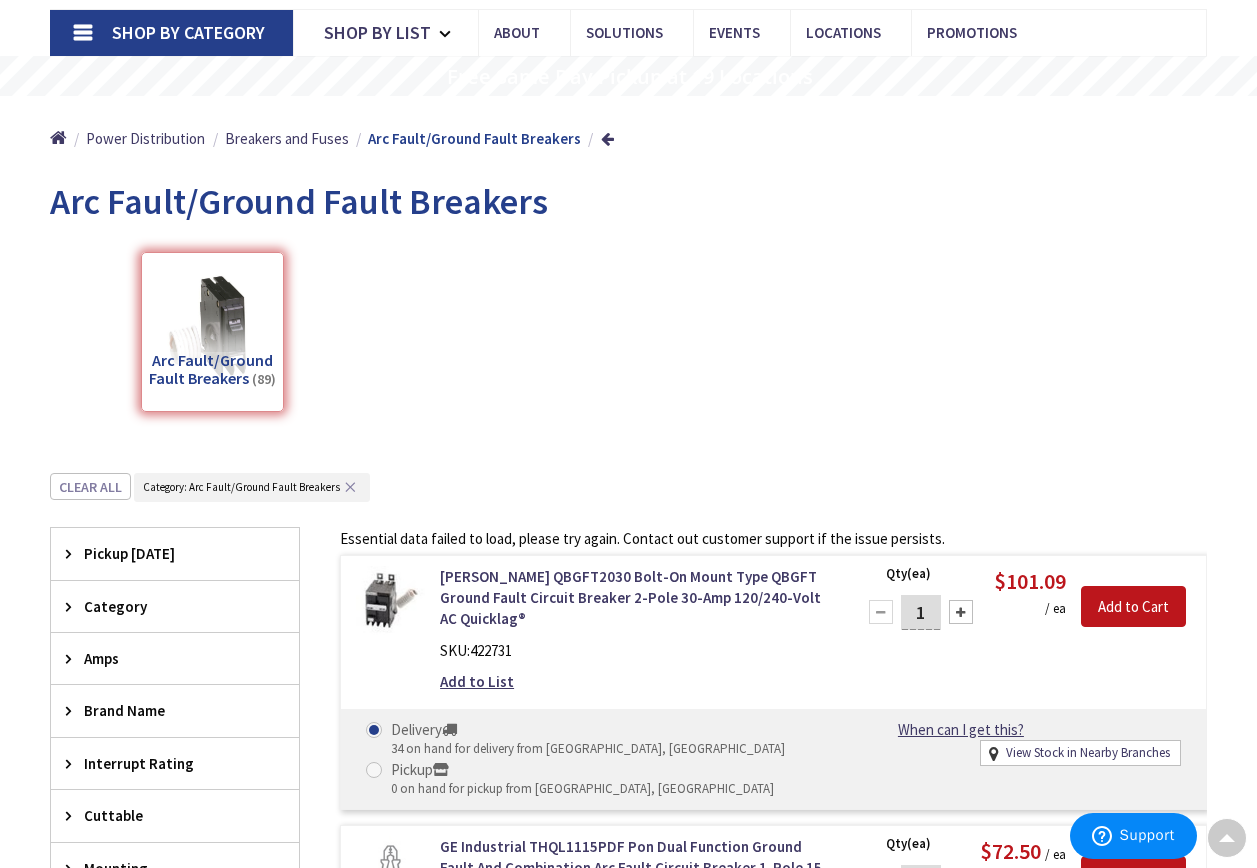scroll, scrollTop: 0, scrollLeft: 0, axis: both 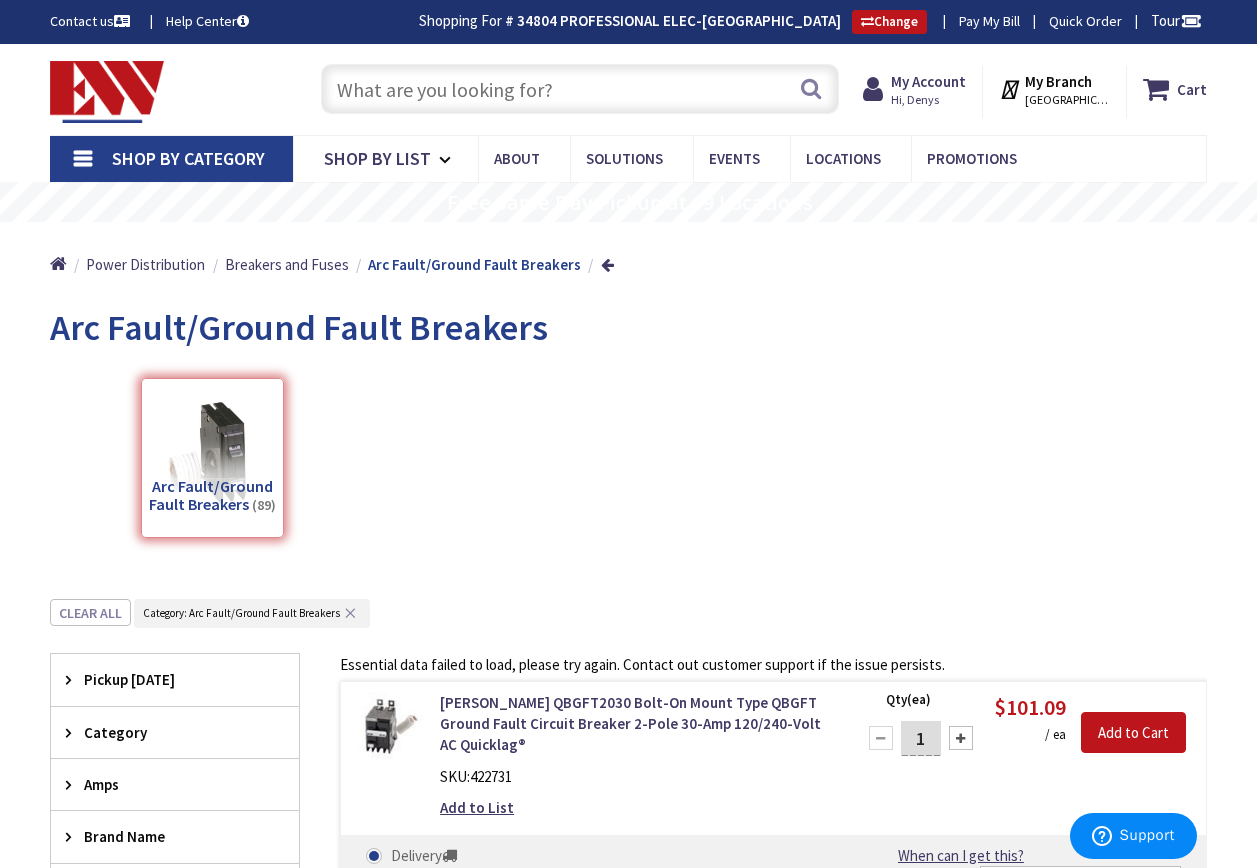 click at bounding box center [580, 89] 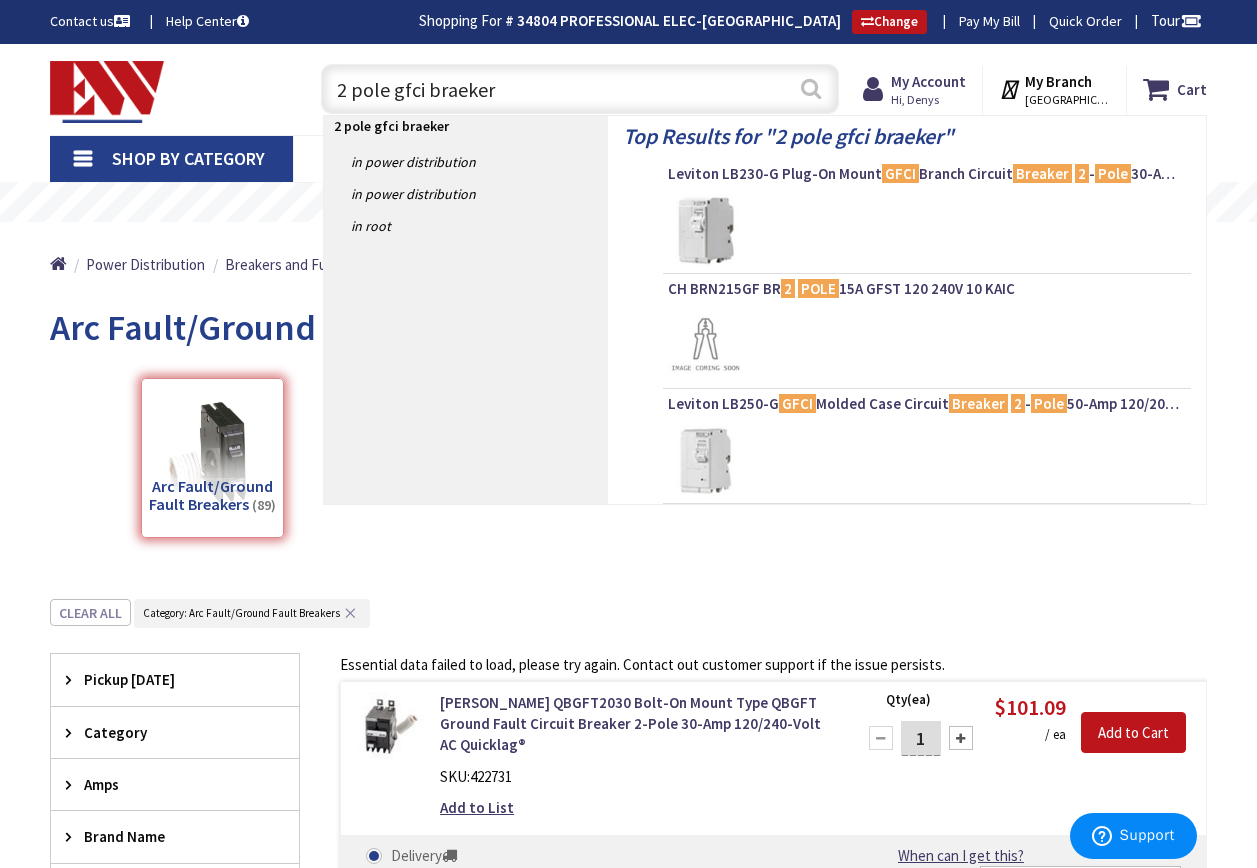 type on "2 pole gfci braeker" 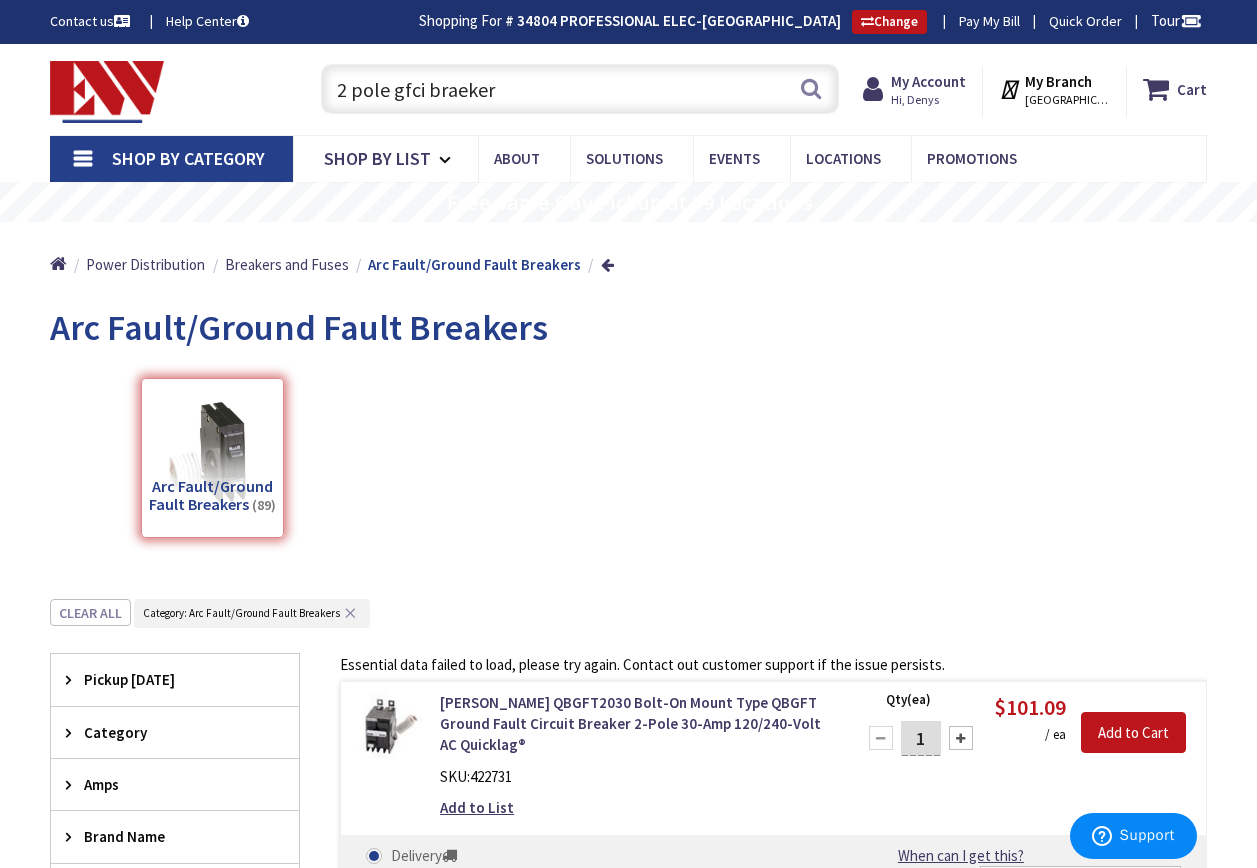 scroll, scrollTop: 400, scrollLeft: 0, axis: vertical 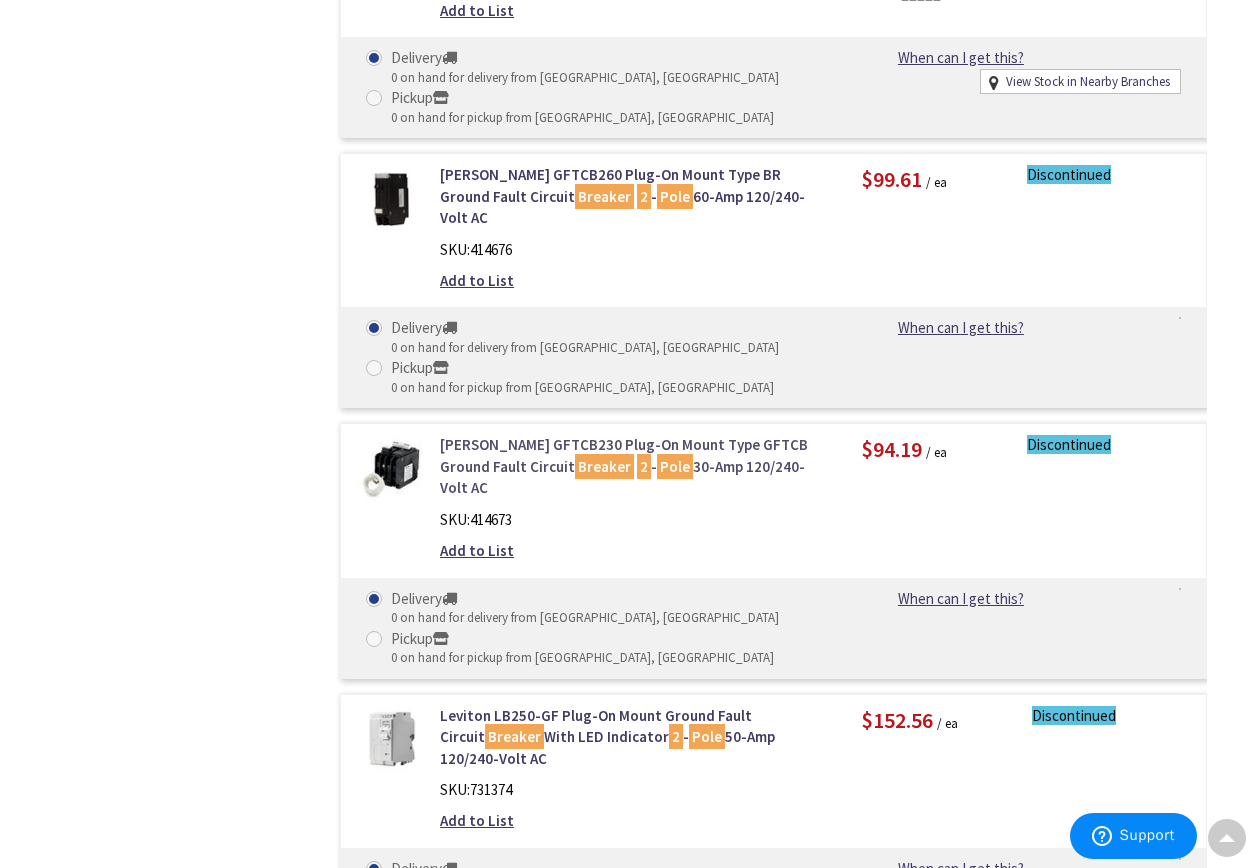 click on "Eaton GFTCB230 Plug-On Mount Type GFTCB Ground Fault Circuit  Breaker   2 - Pole  30-Amp 120/240-Volt AC" at bounding box center [635, 466] 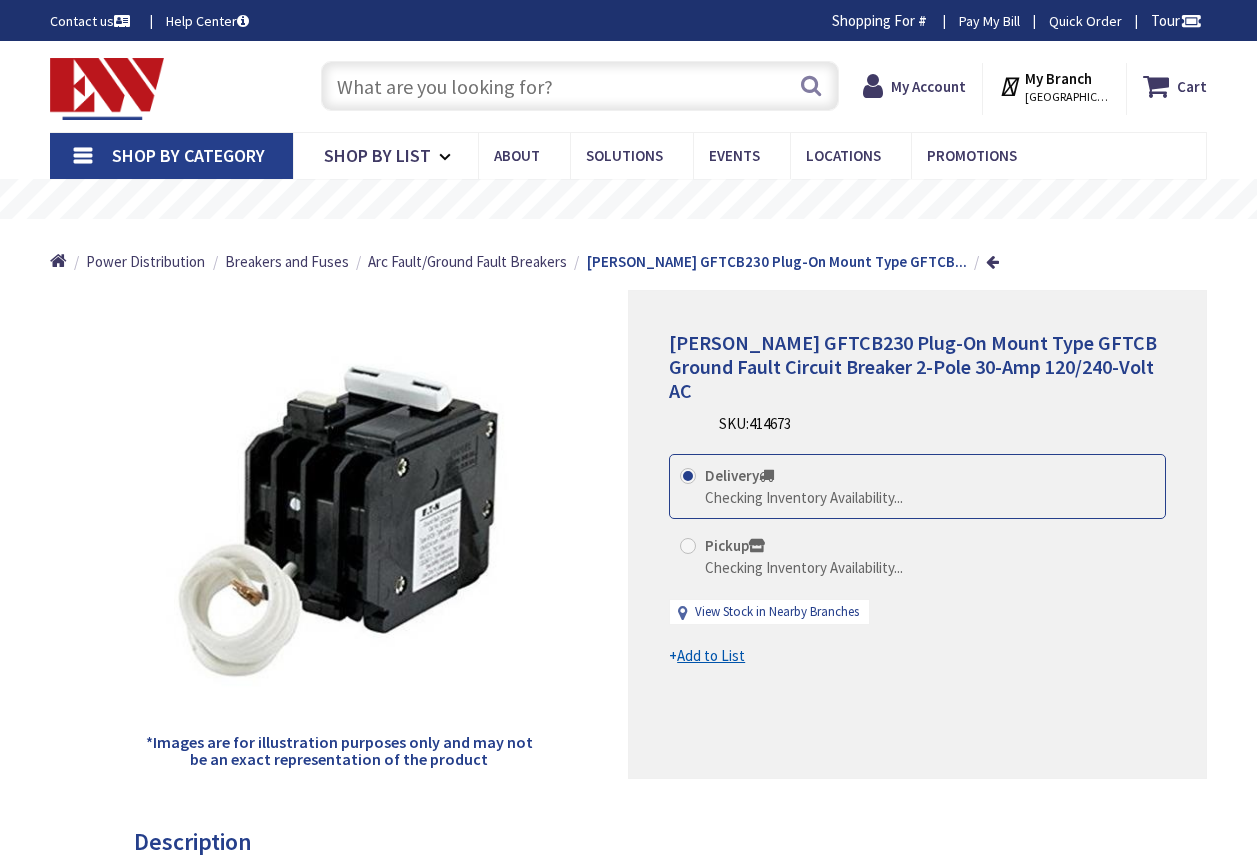 scroll, scrollTop: 0, scrollLeft: 0, axis: both 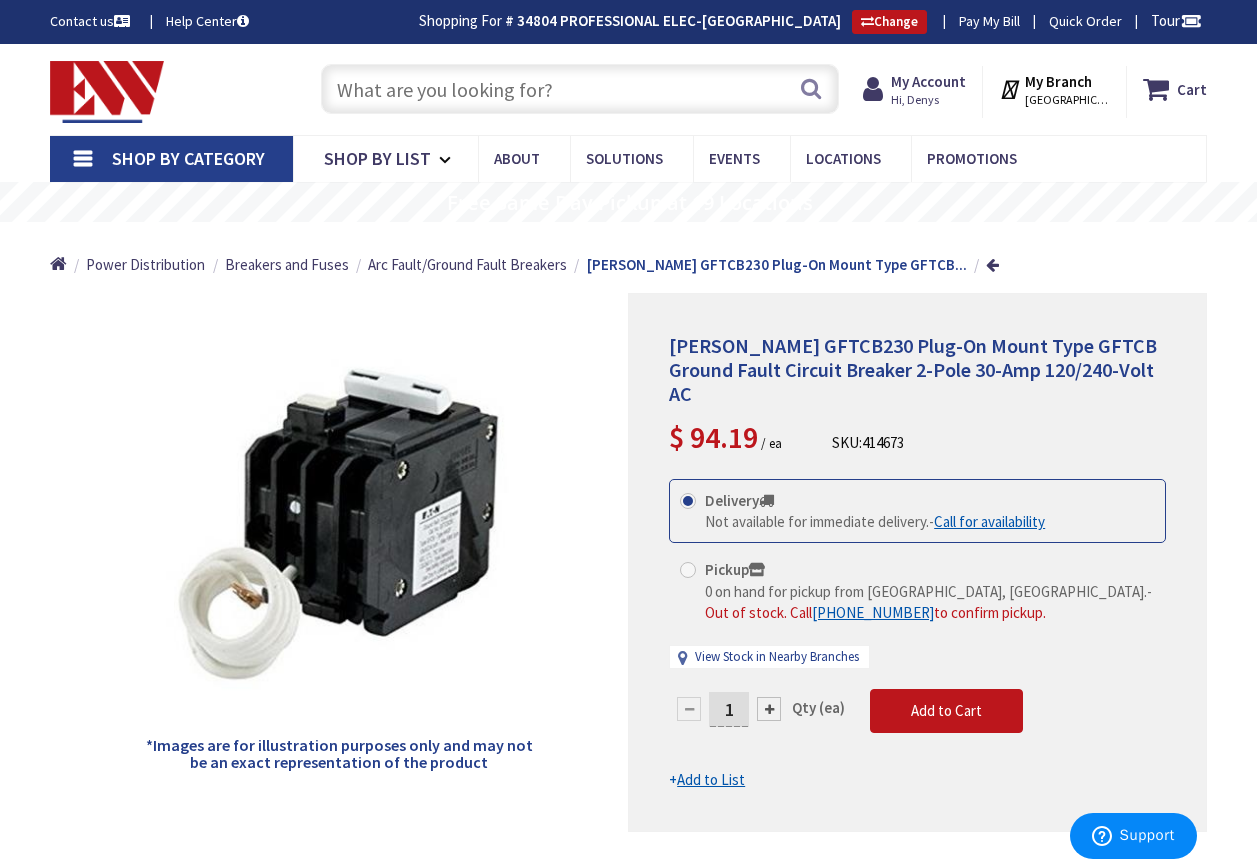click at bounding box center [580, 89] 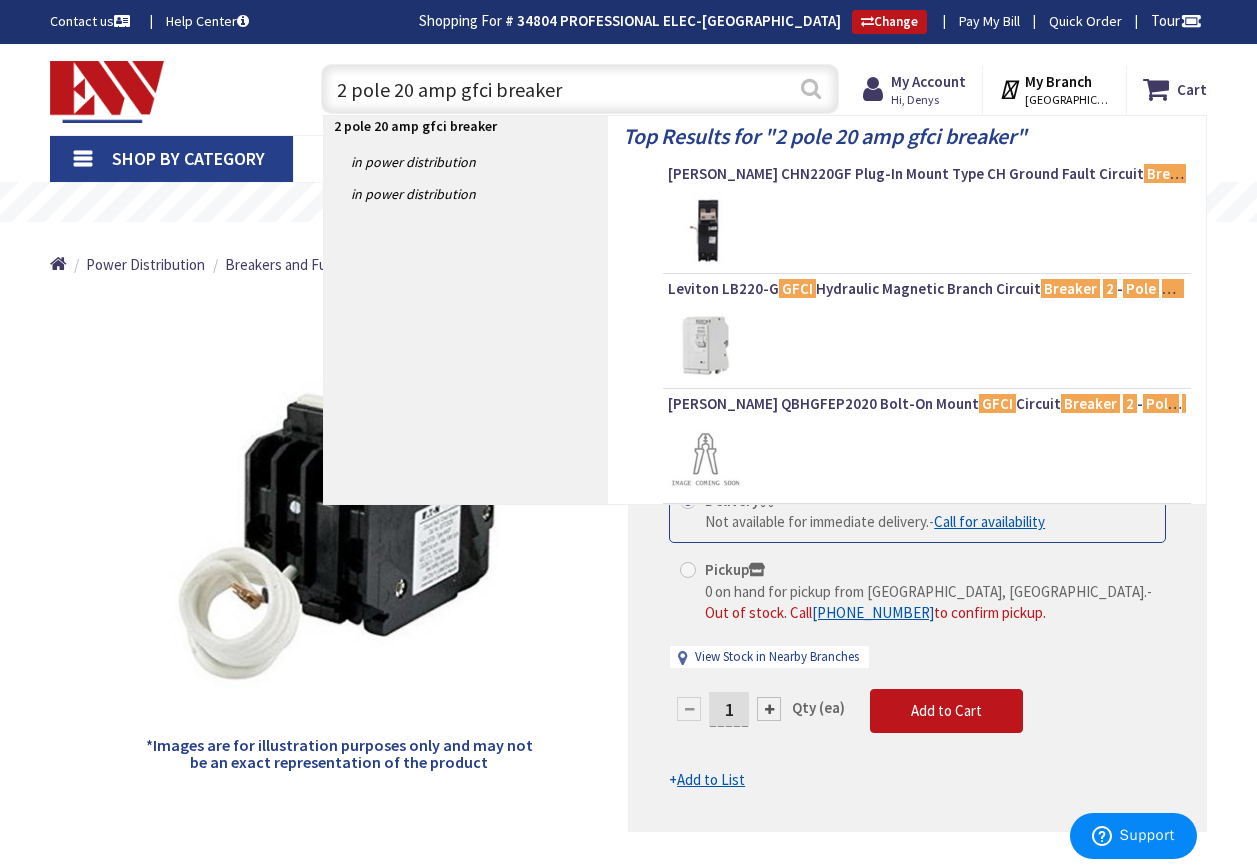 type on "2 pole 20 amp gfci breaker" 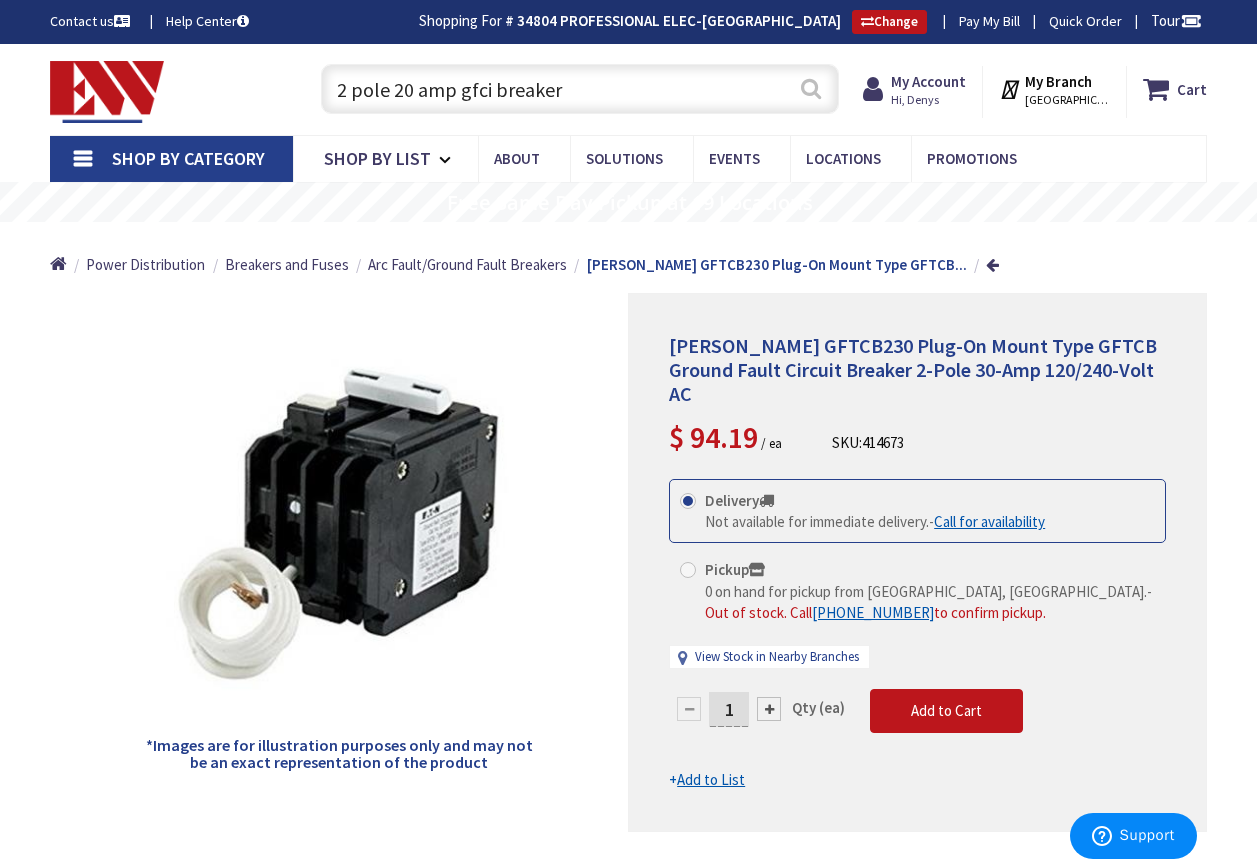 click on "Search" at bounding box center (811, 88) 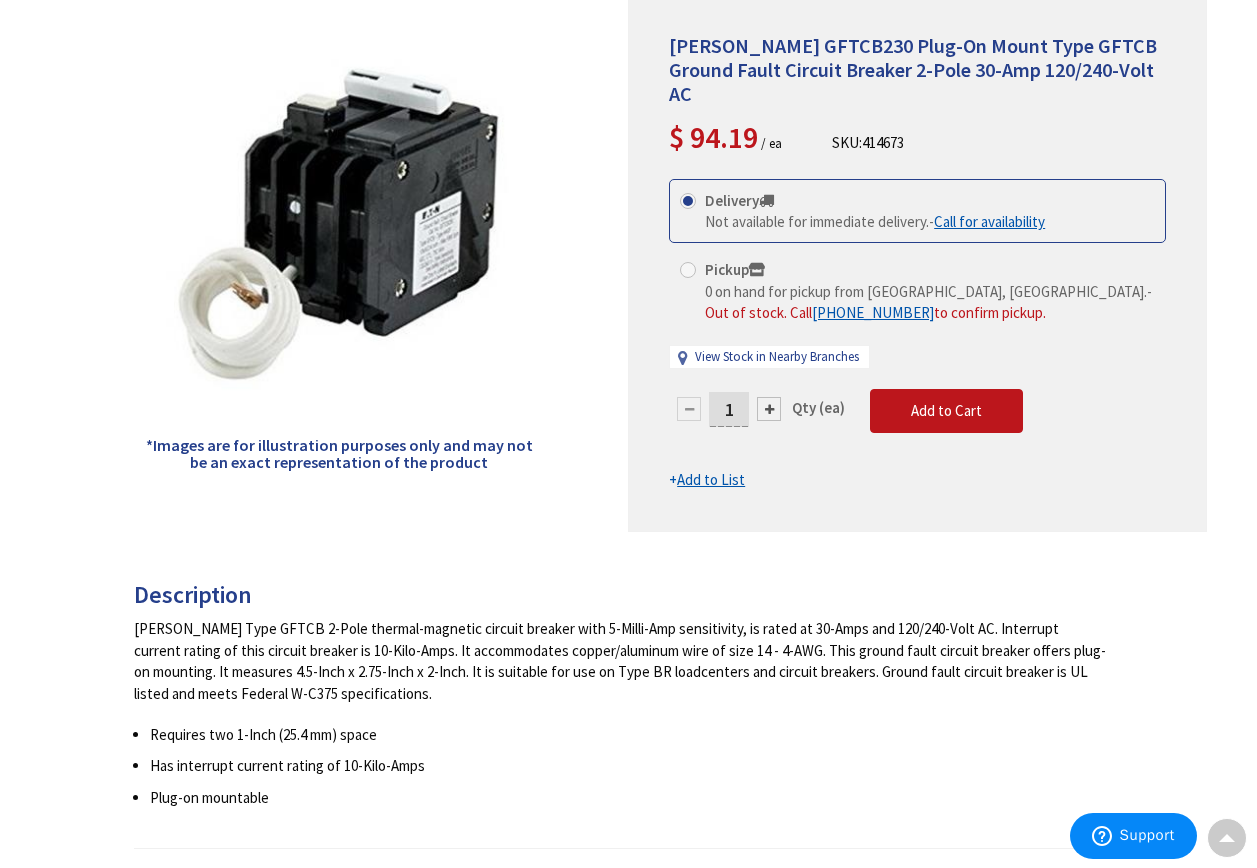 scroll, scrollTop: 0, scrollLeft: 0, axis: both 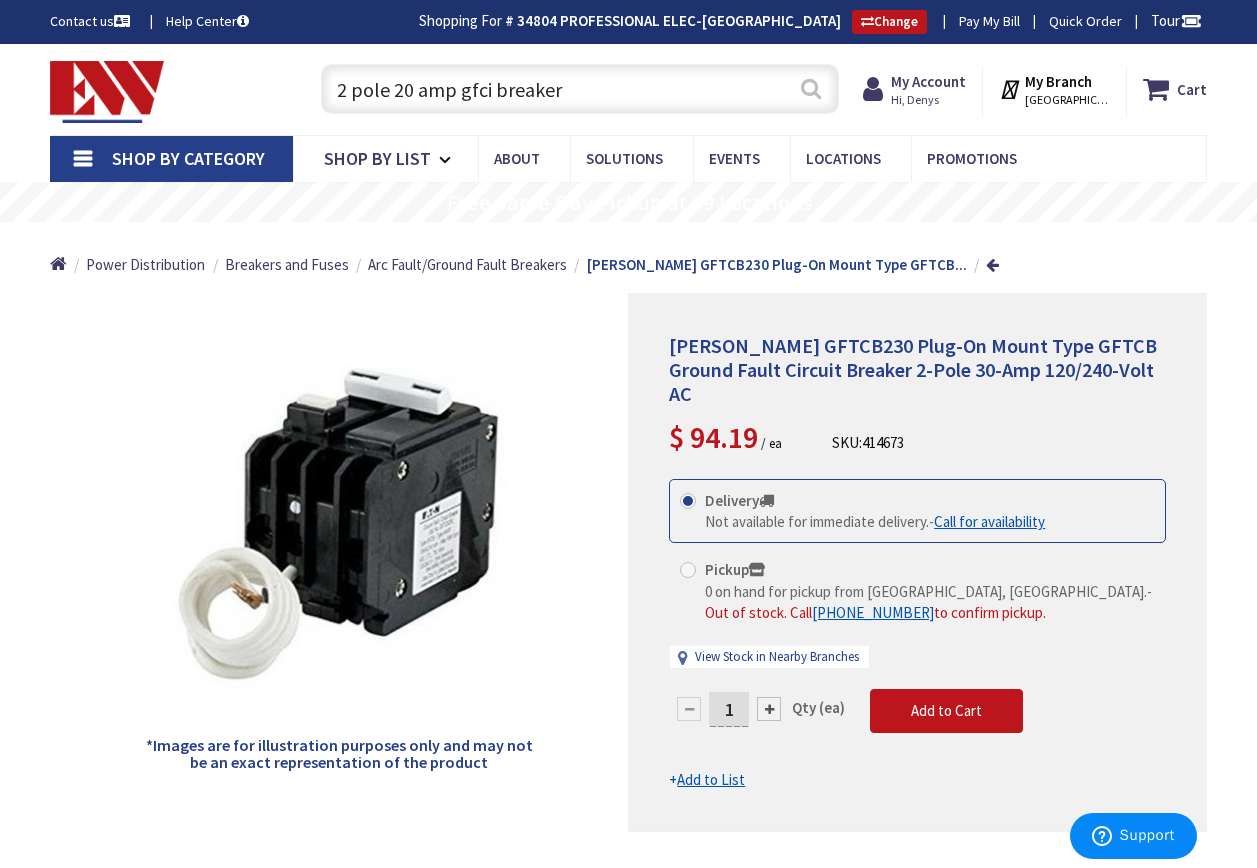click on "Search" at bounding box center [811, 88] 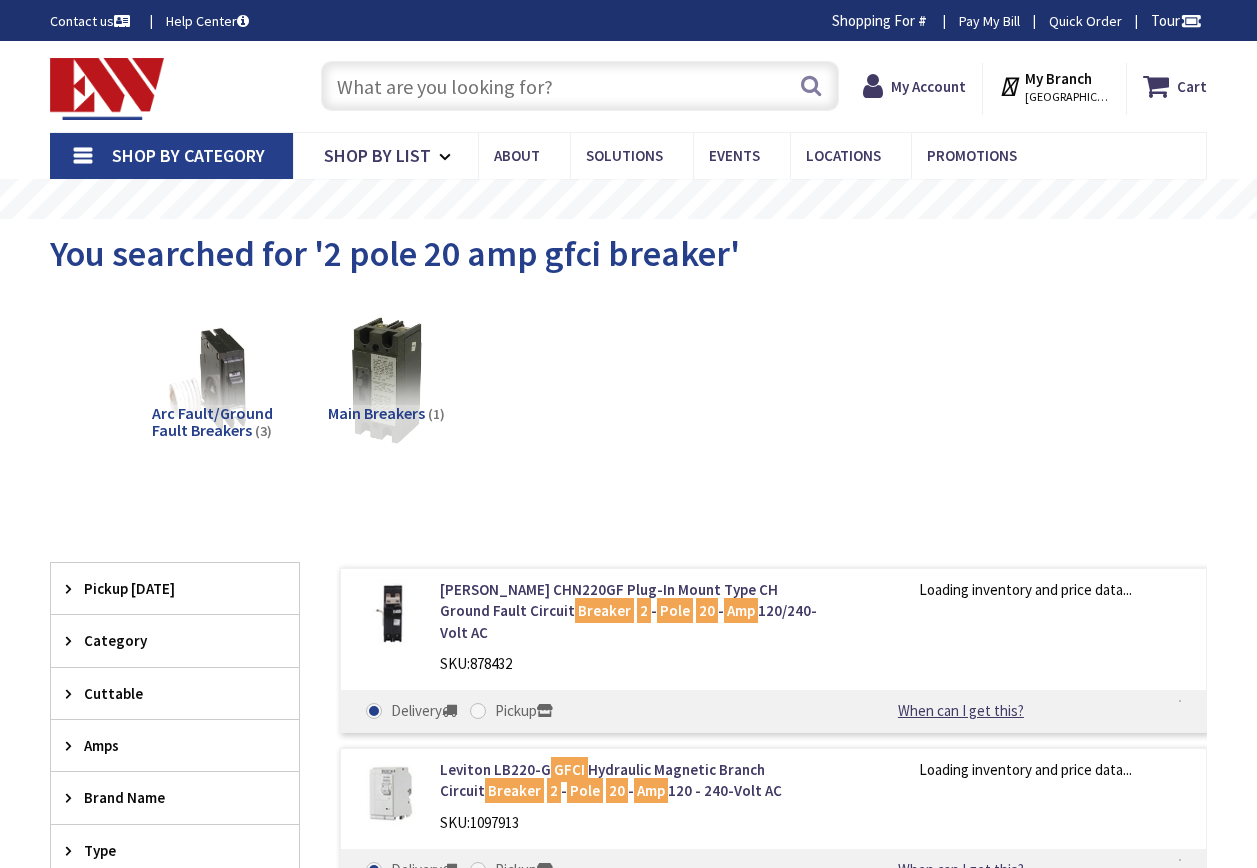 scroll, scrollTop: 0, scrollLeft: 0, axis: both 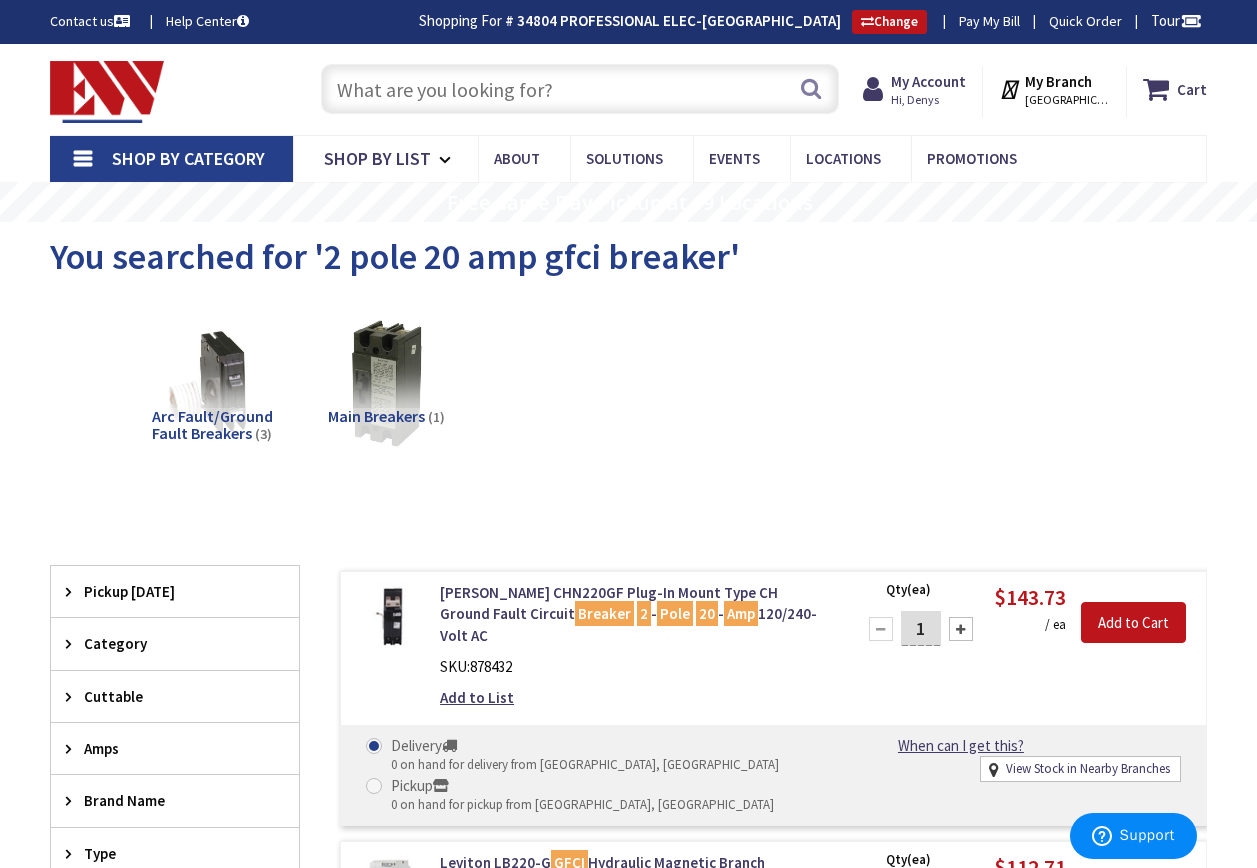 click at bounding box center (580, 89) 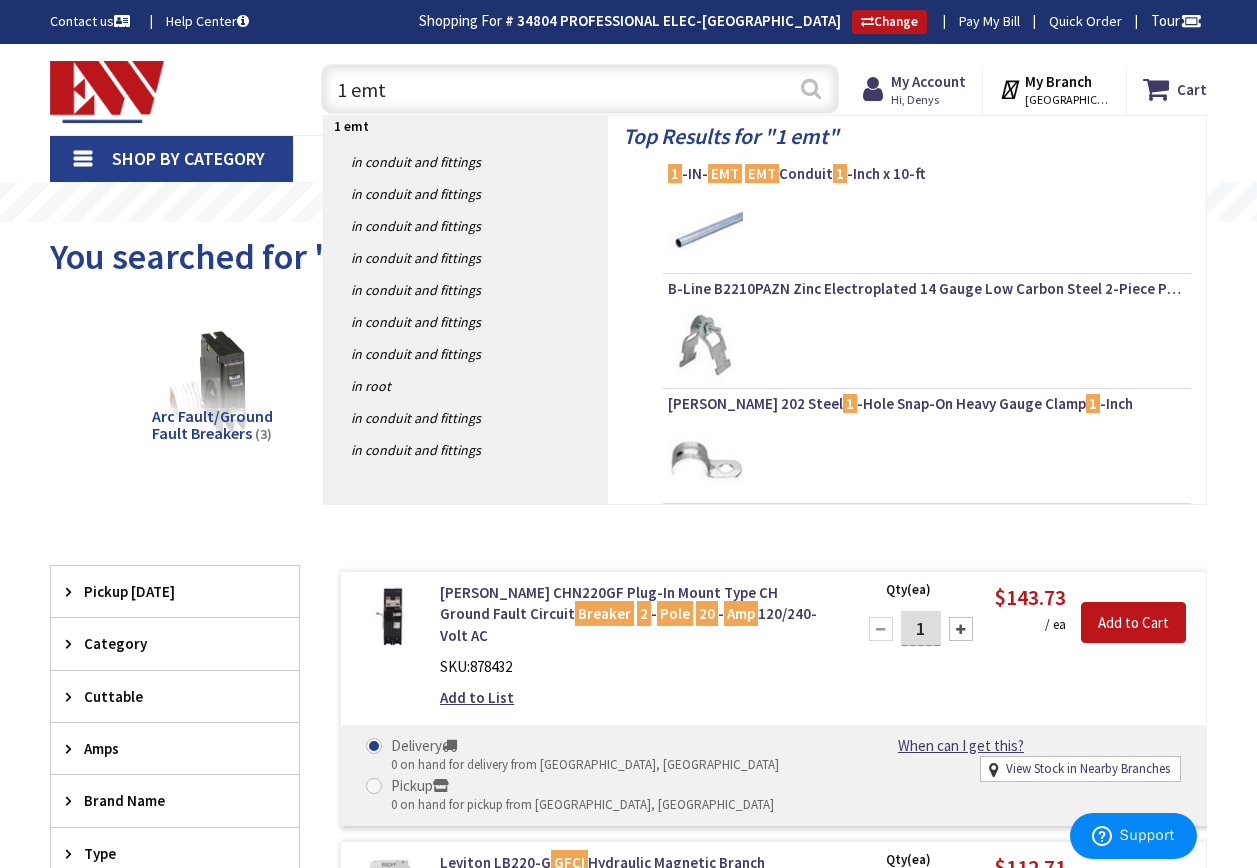 type on "1 emt" 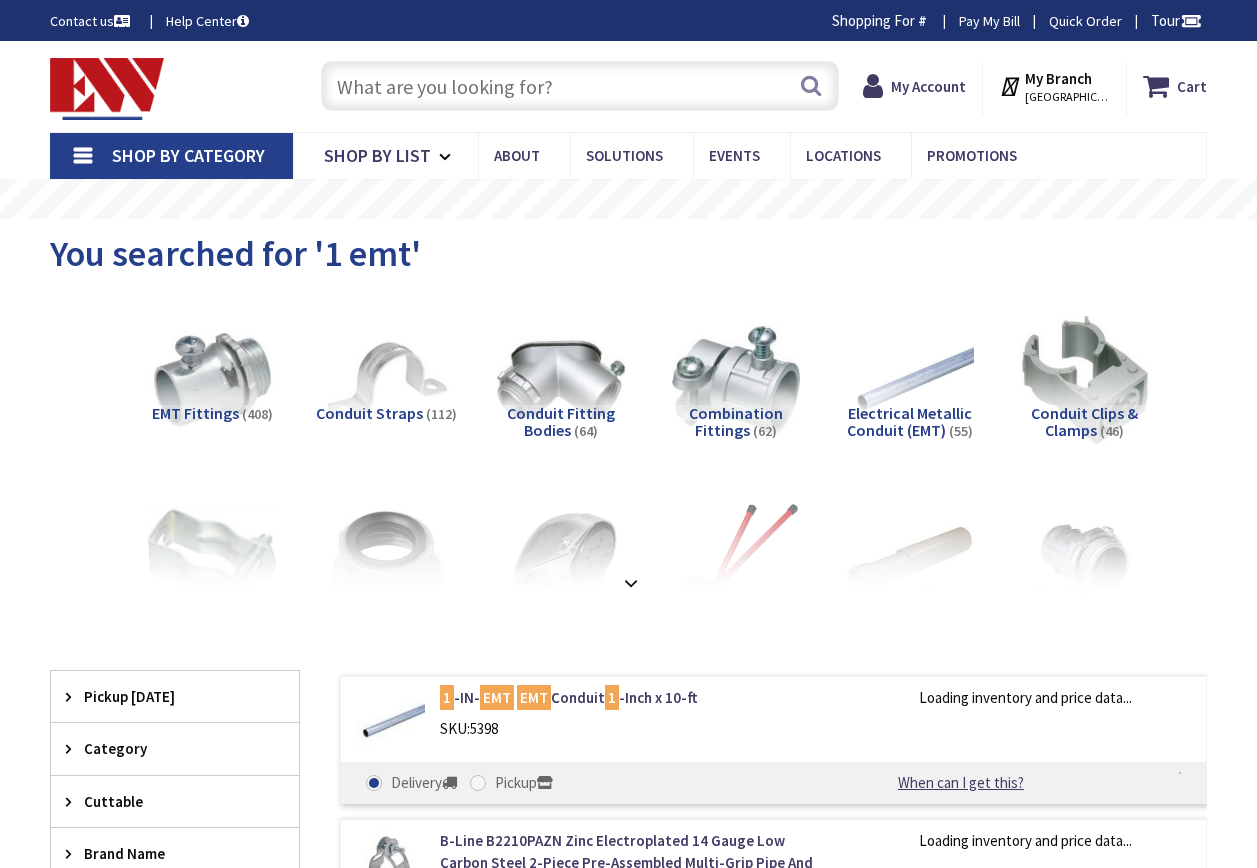 scroll, scrollTop: 0, scrollLeft: 0, axis: both 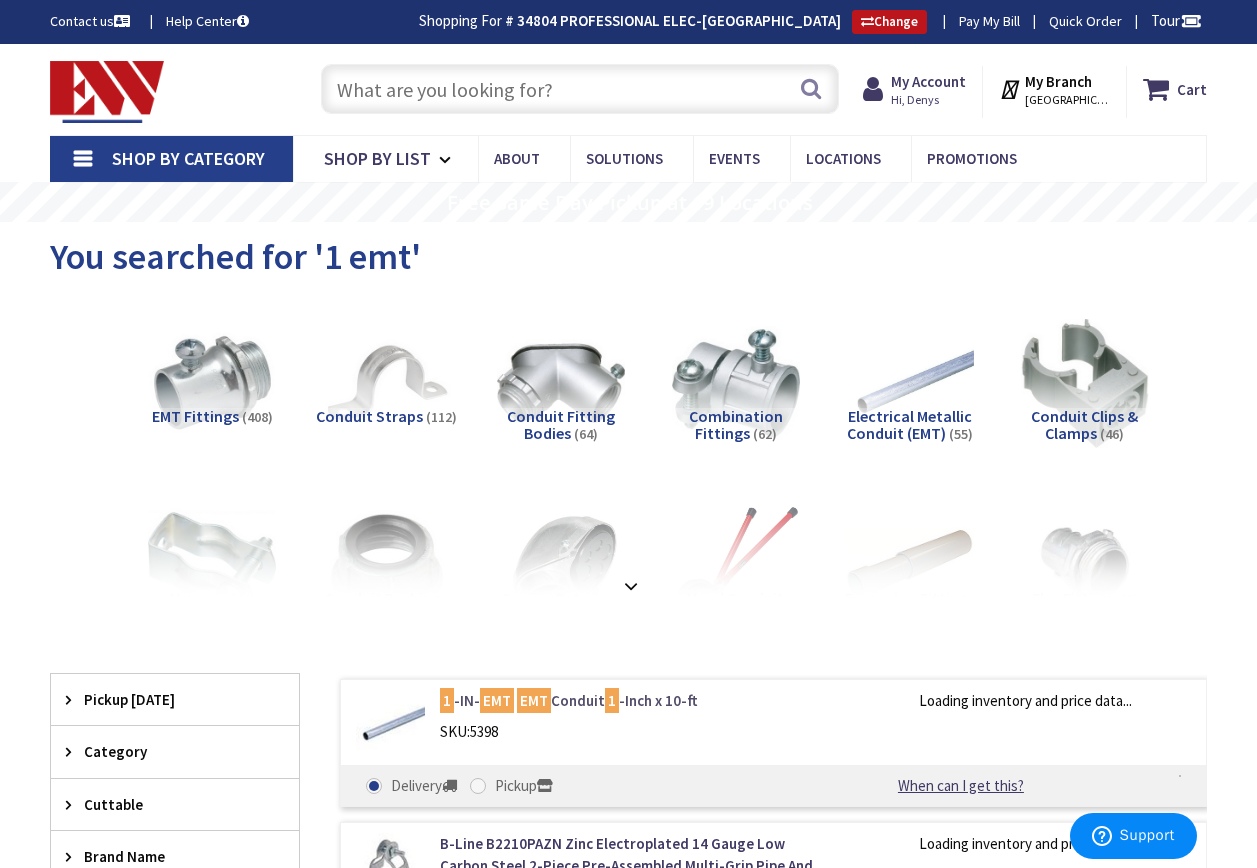 click on "EMT" at bounding box center (497, 700) 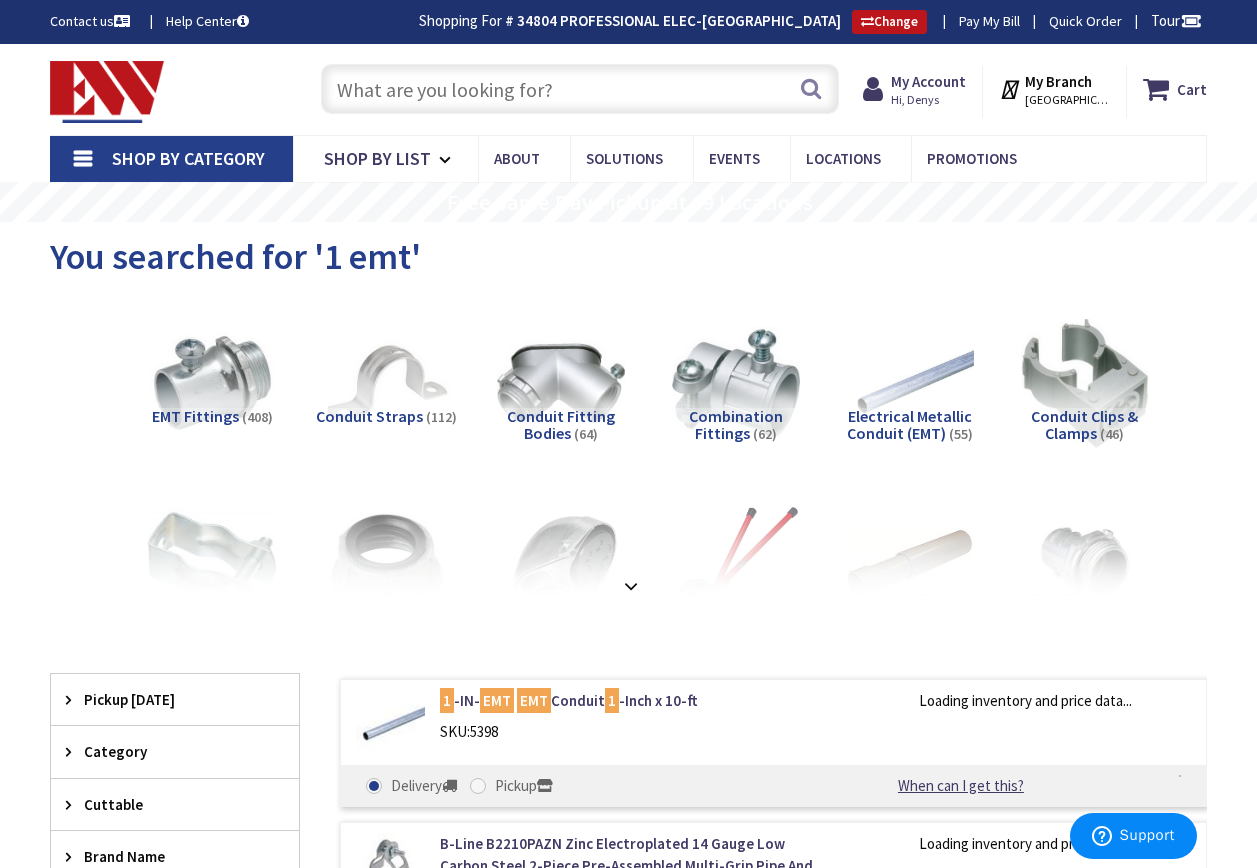 click on "SKU:  5398" at bounding box center (635, 731) 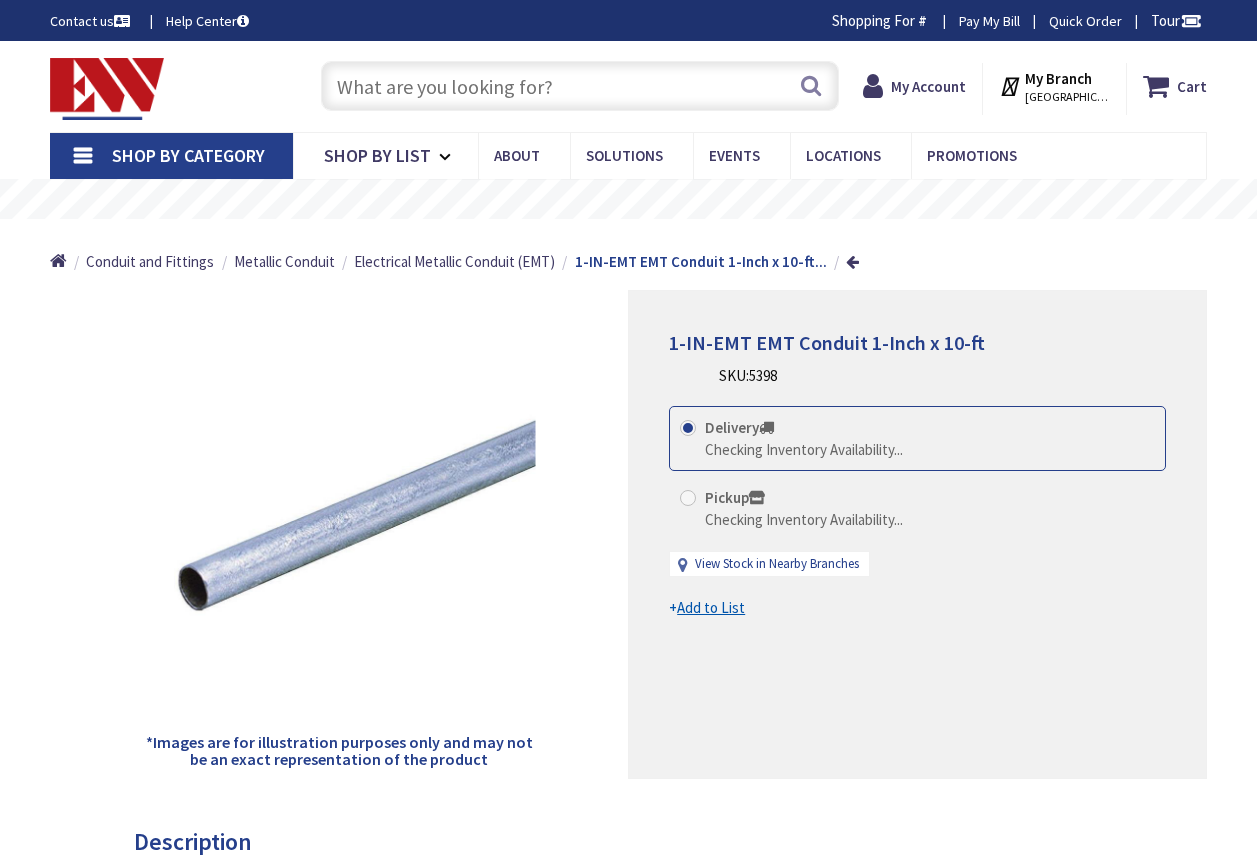 scroll, scrollTop: 0, scrollLeft: 0, axis: both 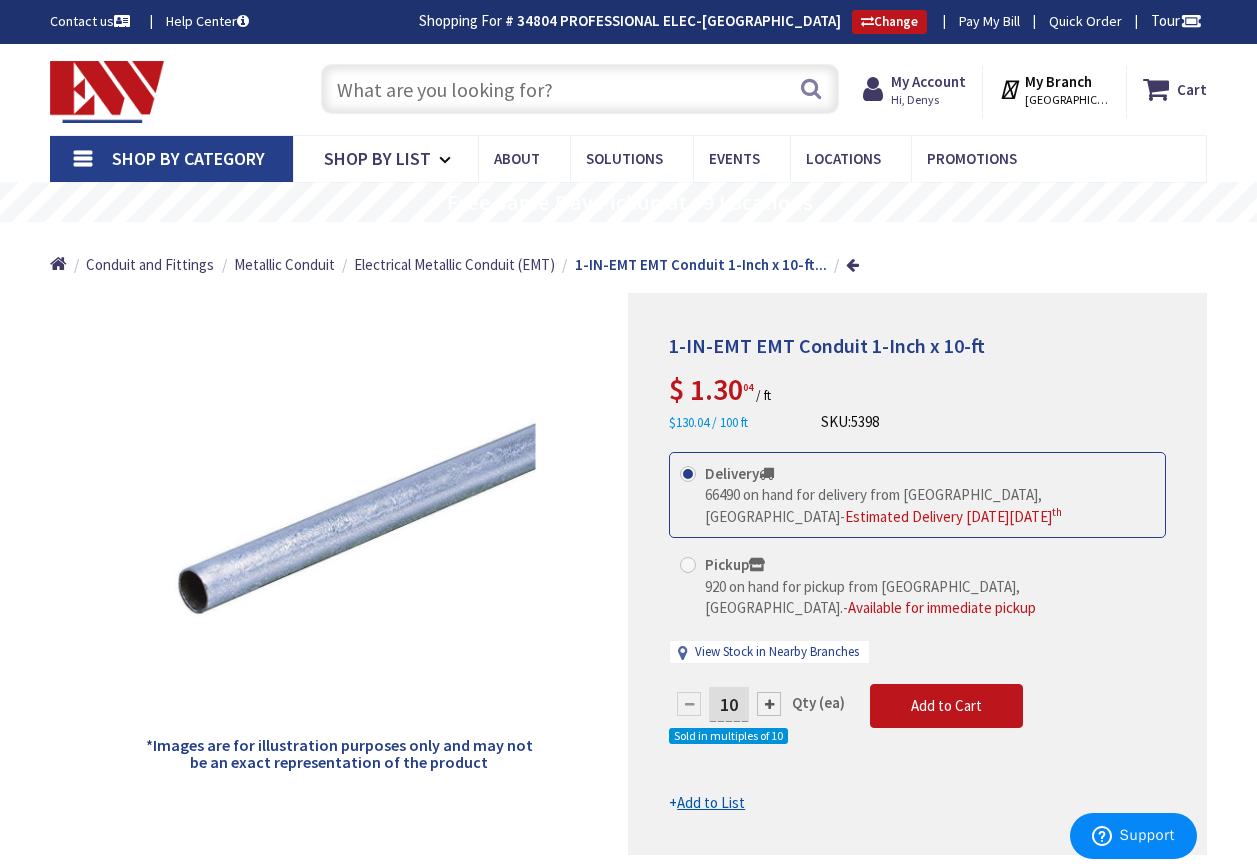 drag, startPoint x: 355, startPoint y: 95, endPoint x: 378, endPoint y: 83, distance: 25.942244 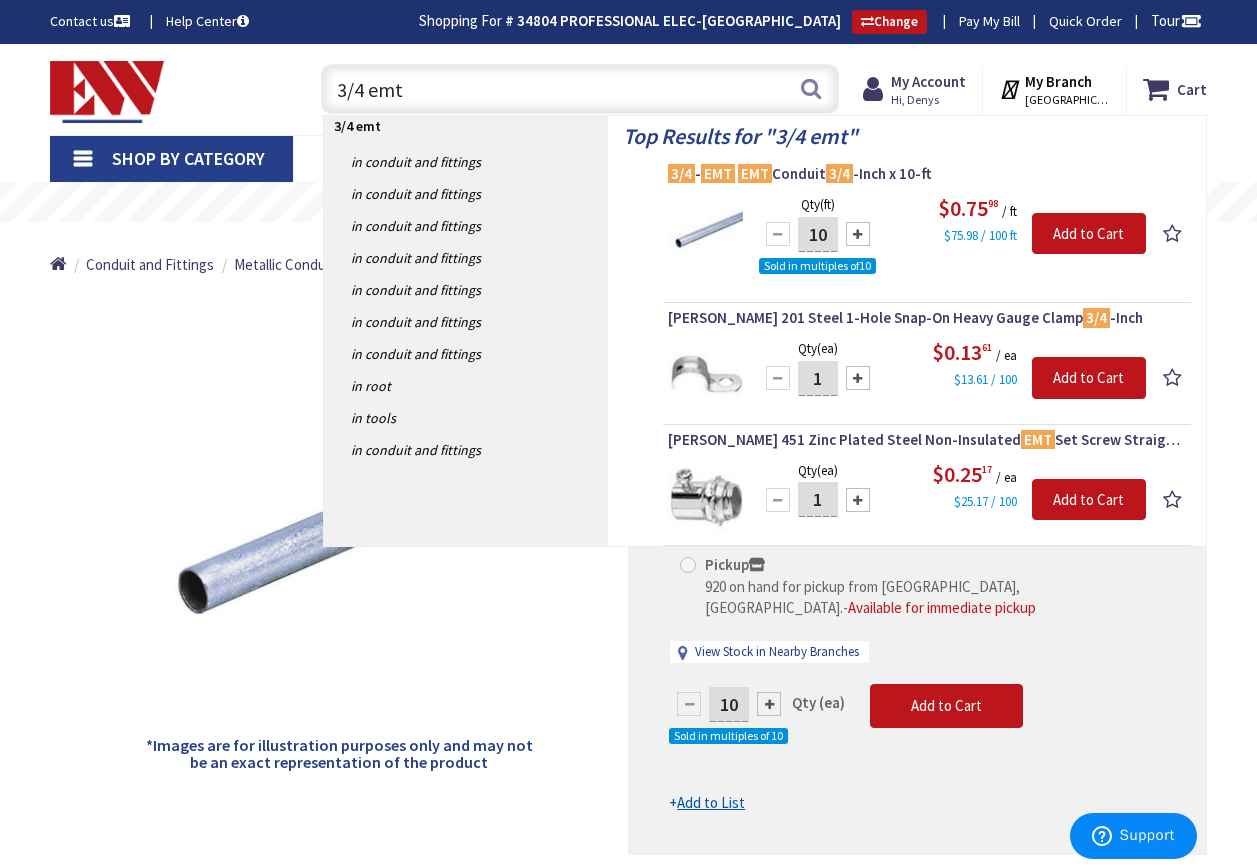 click on "3/4 emt" at bounding box center (580, 89) 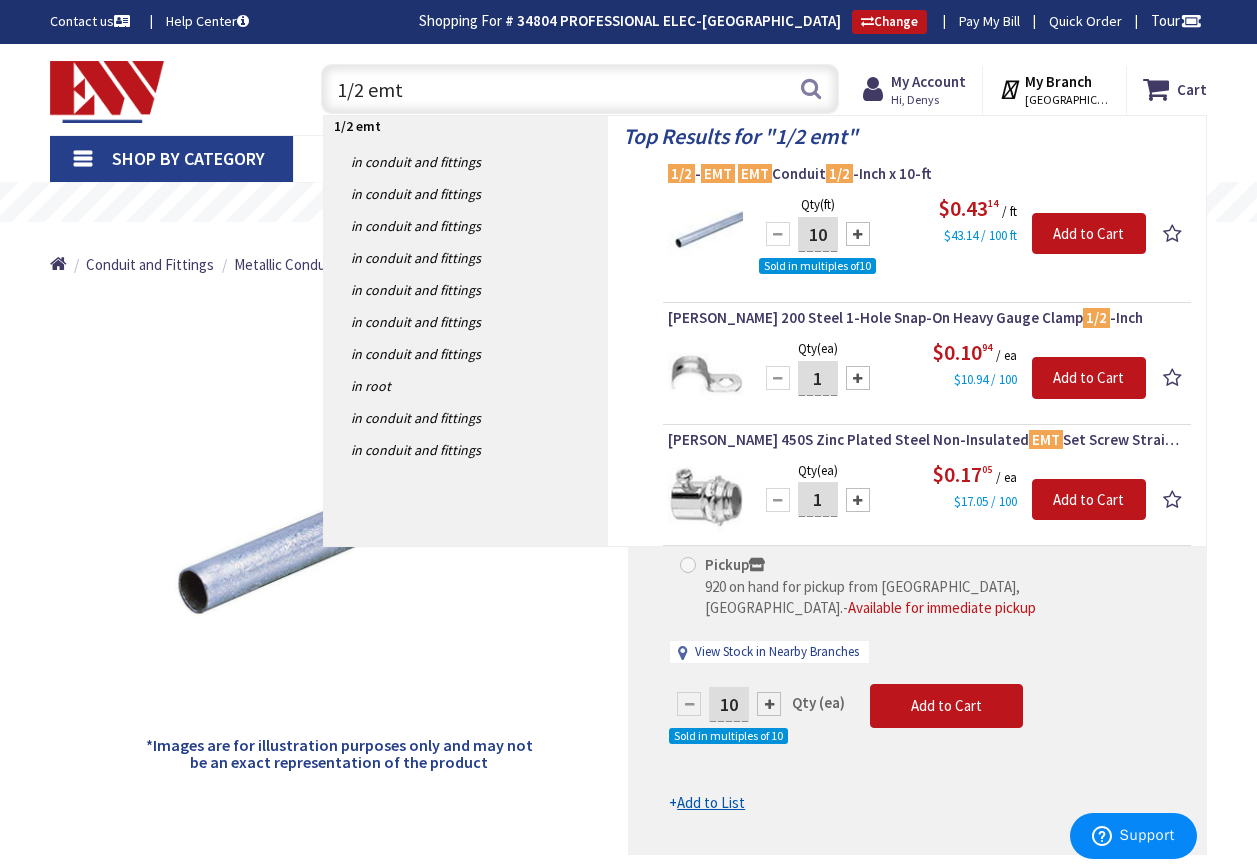 type on "1/2 emt" 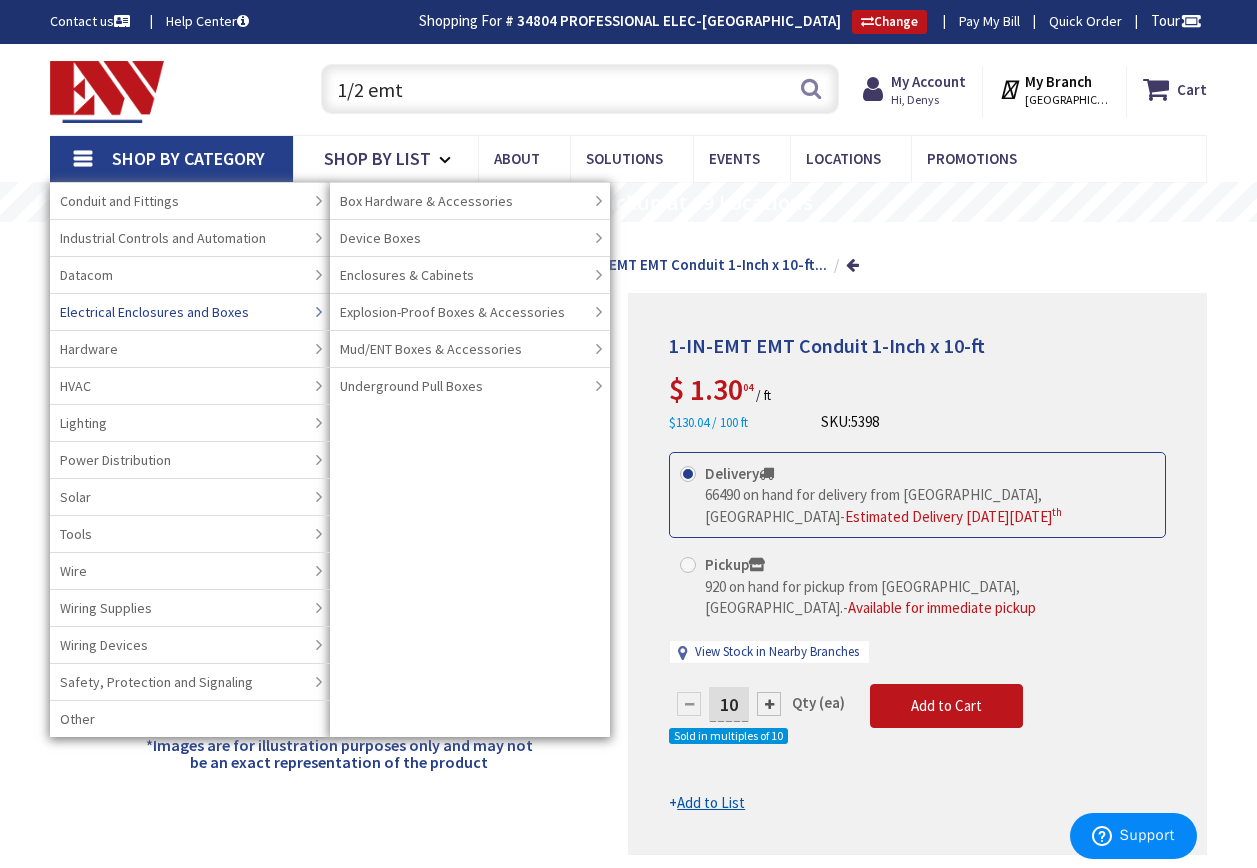 click on "Electrical Enclosures and Boxes" at bounding box center (154, 312) 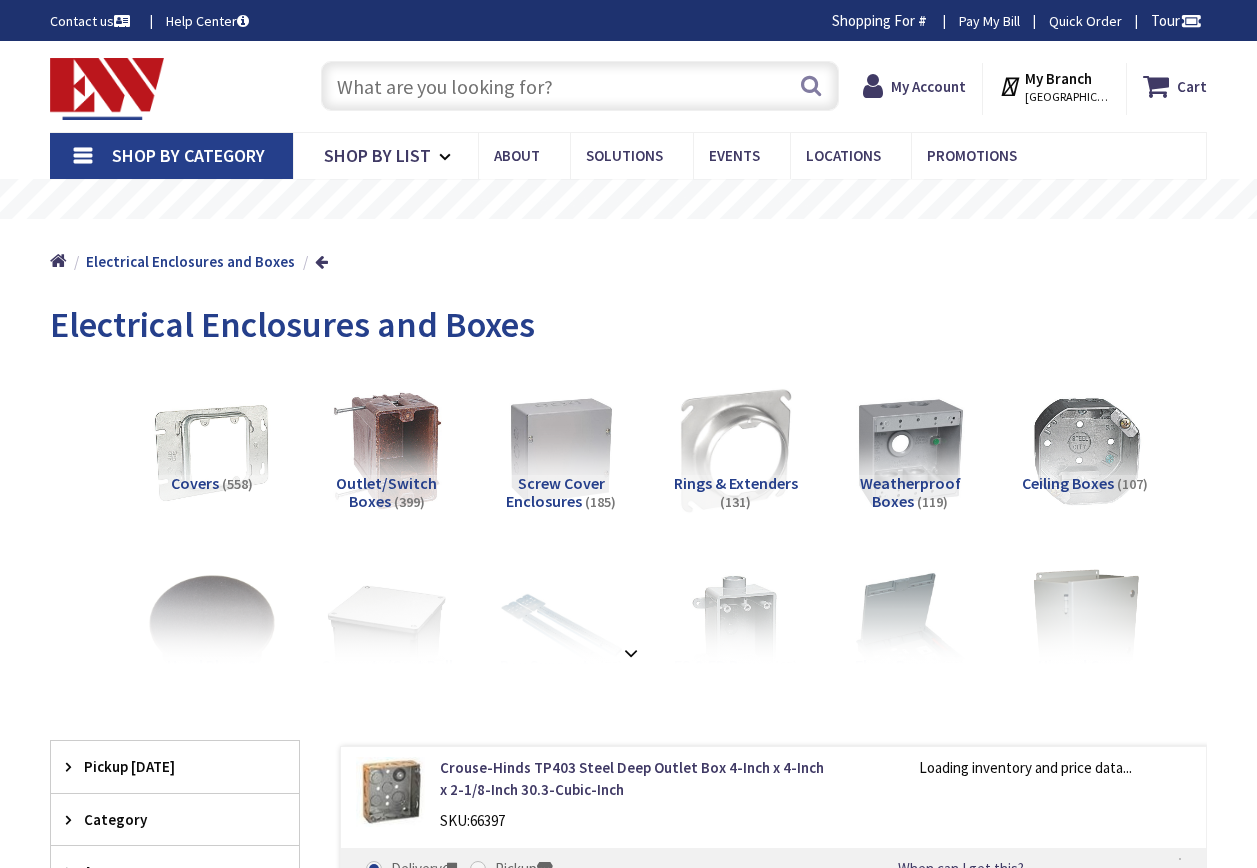 scroll, scrollTop: 0, scrollLeft: 0, axis: both 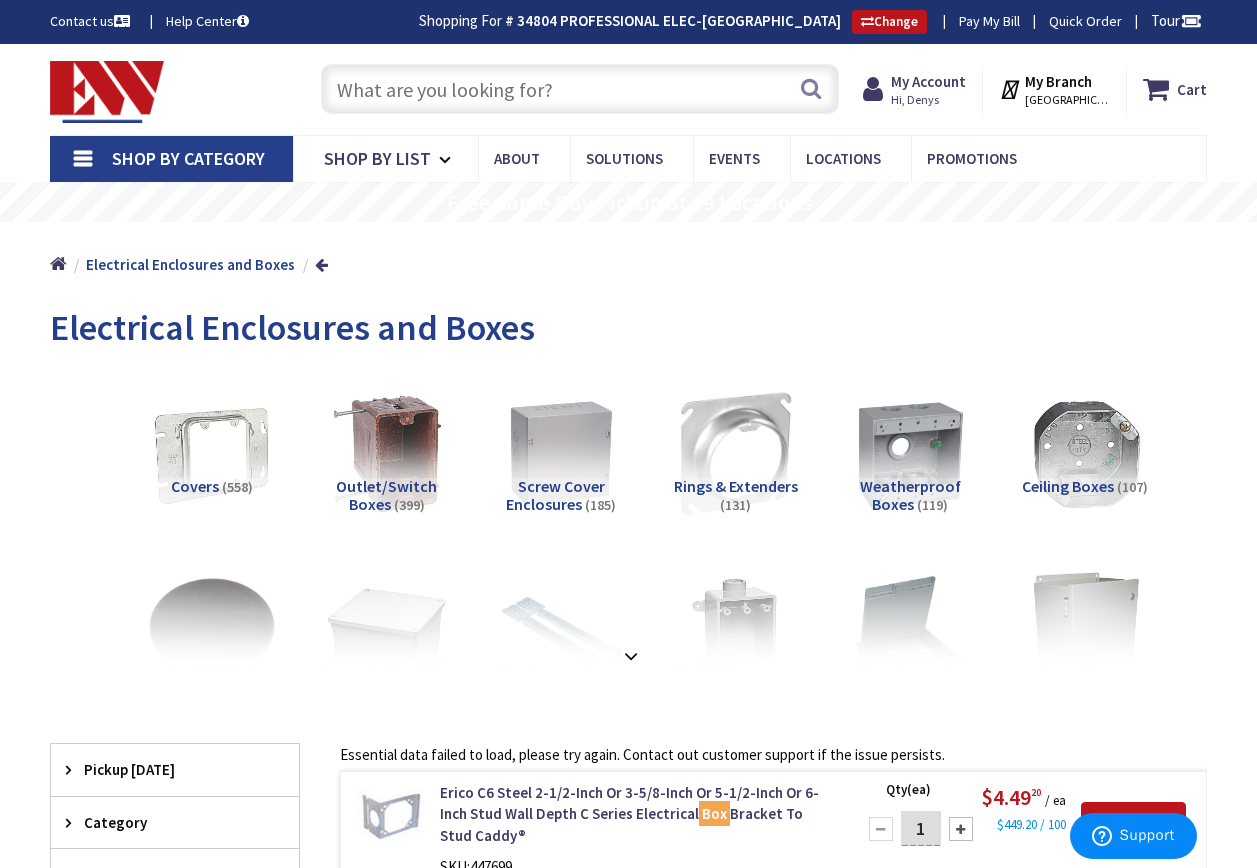 click at bounding box center [580, 89] 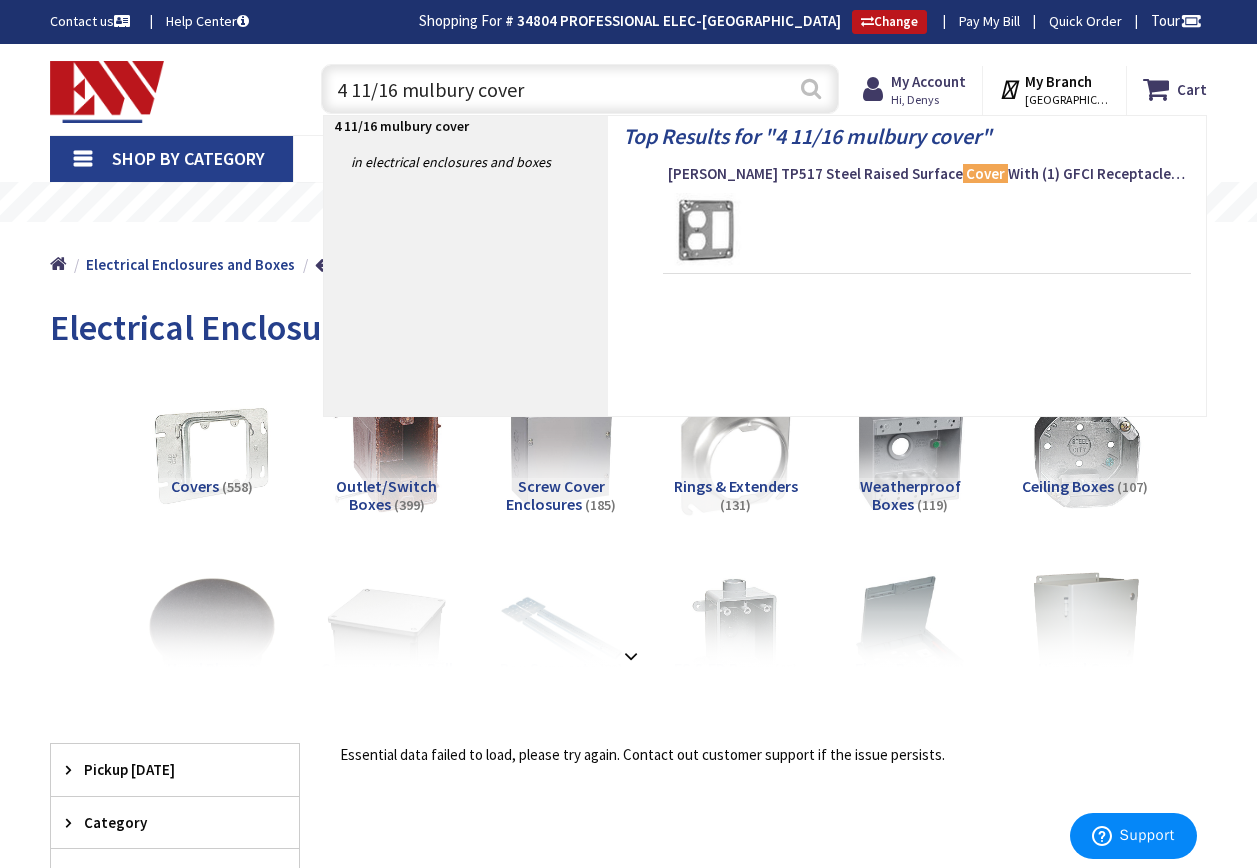 type on "4 11/16 mulbury cover" 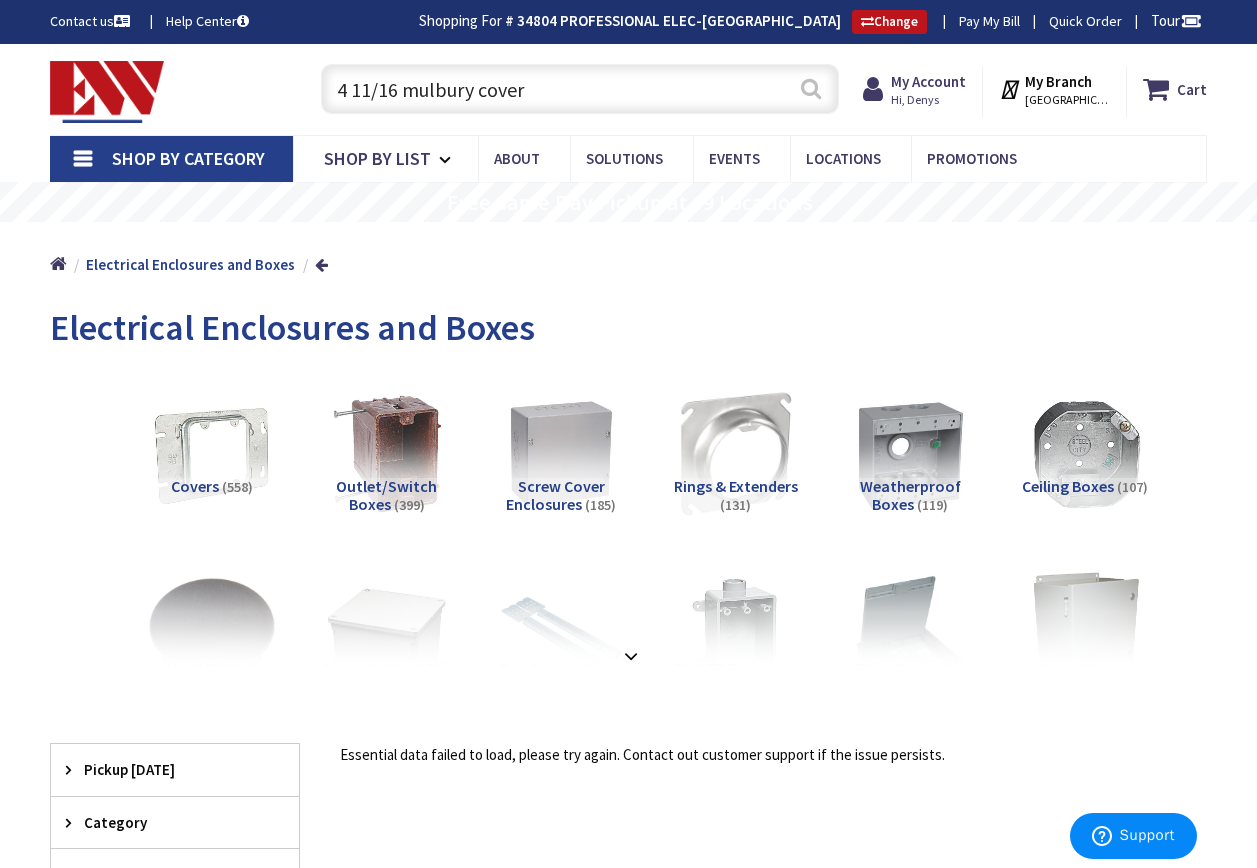 click on "Search" at bounding box center [811, 88] 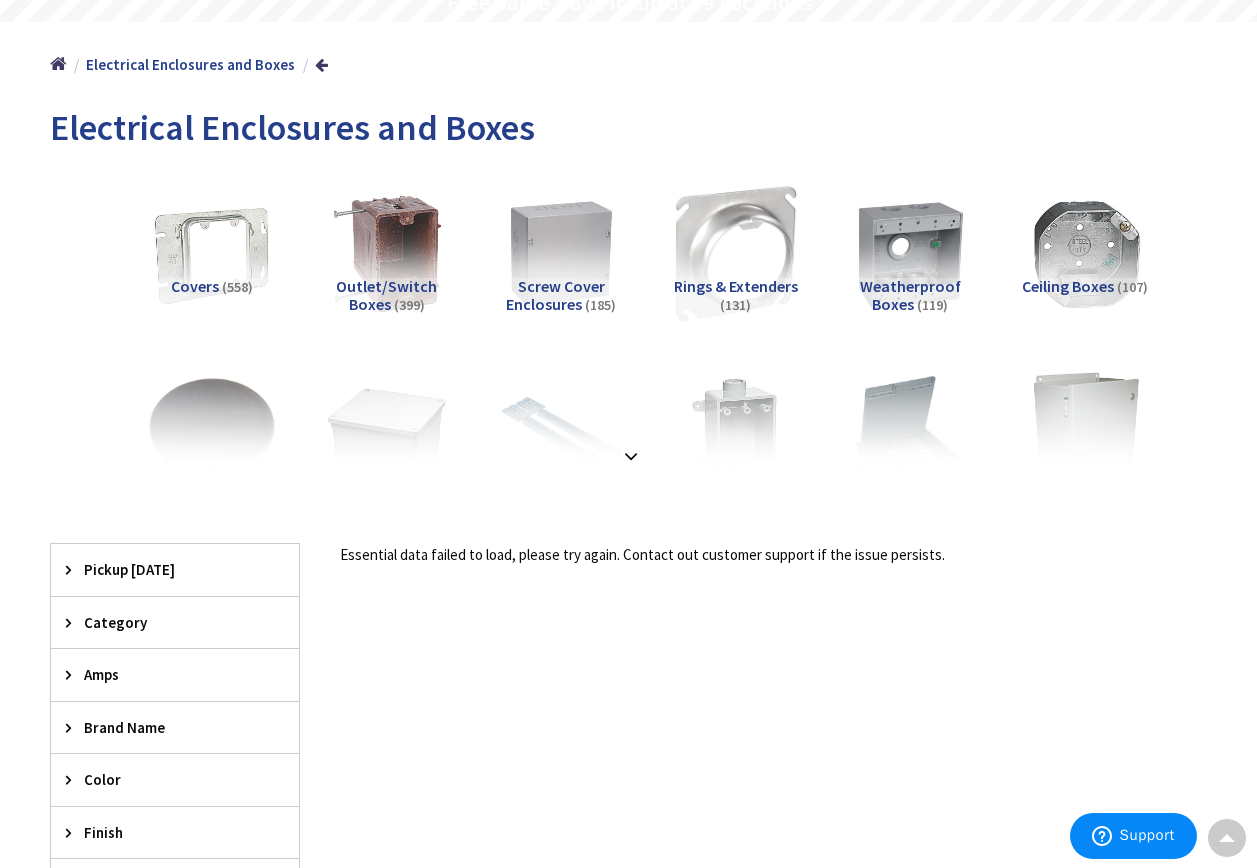 scroll, scrollTop: 0, scrollLeft: 0, axis: both 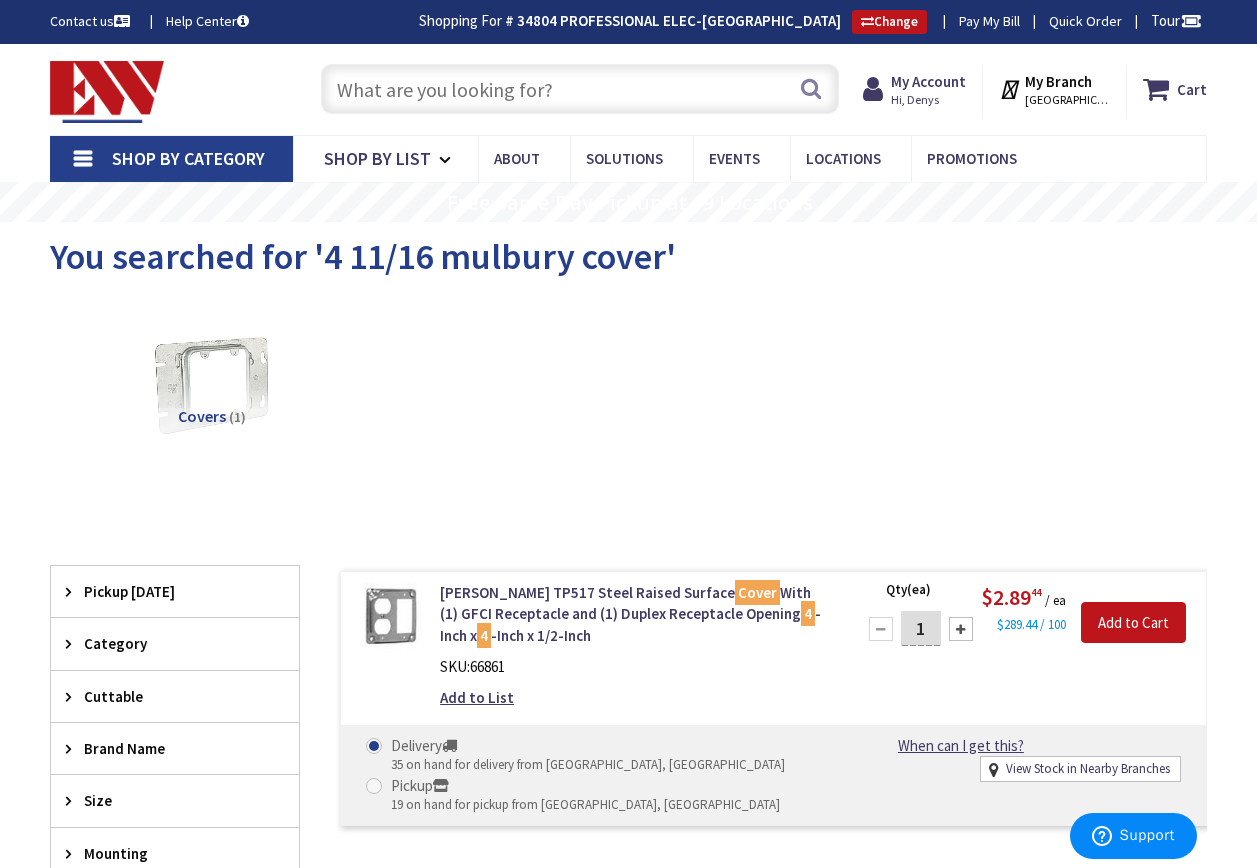 click on "Shop By Category" at bounding box center [188, 158] 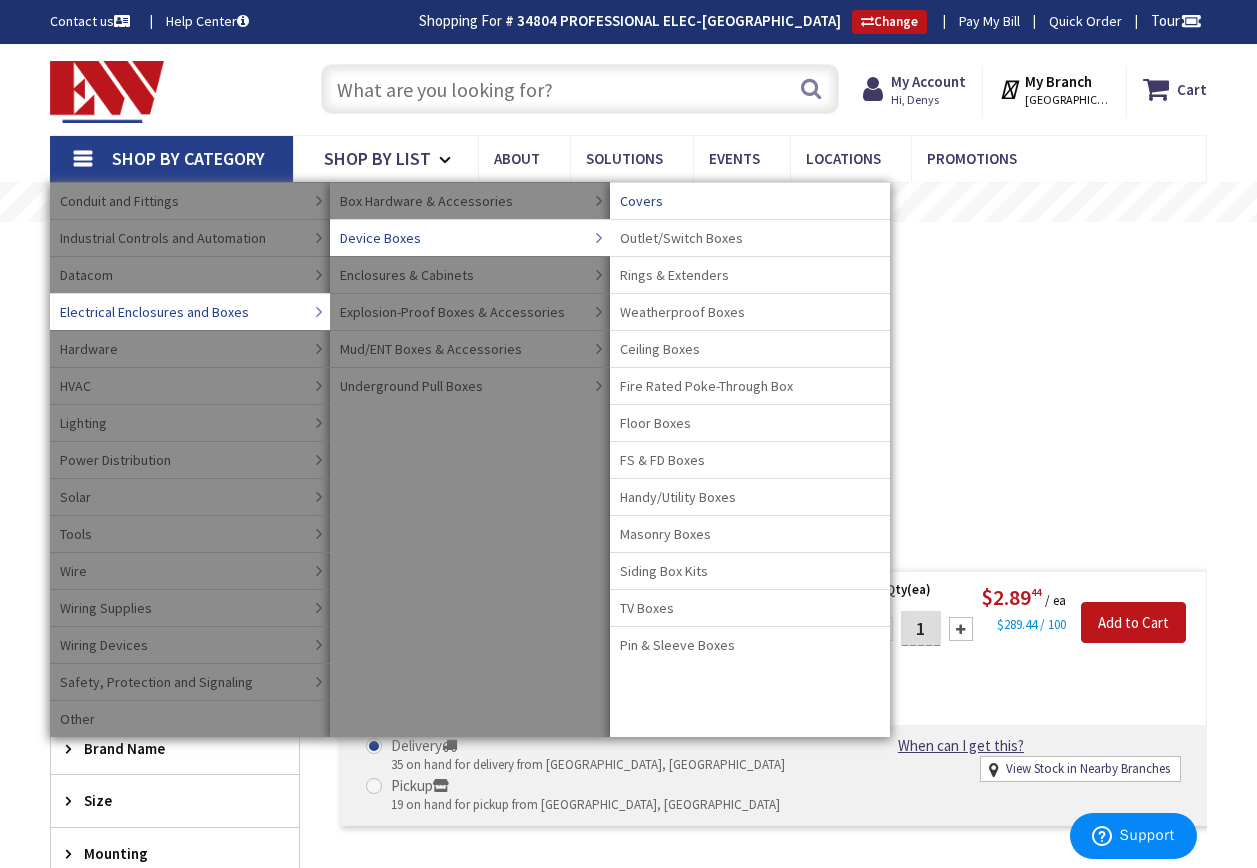 click on "Covers" at bounding box center (641, 201) 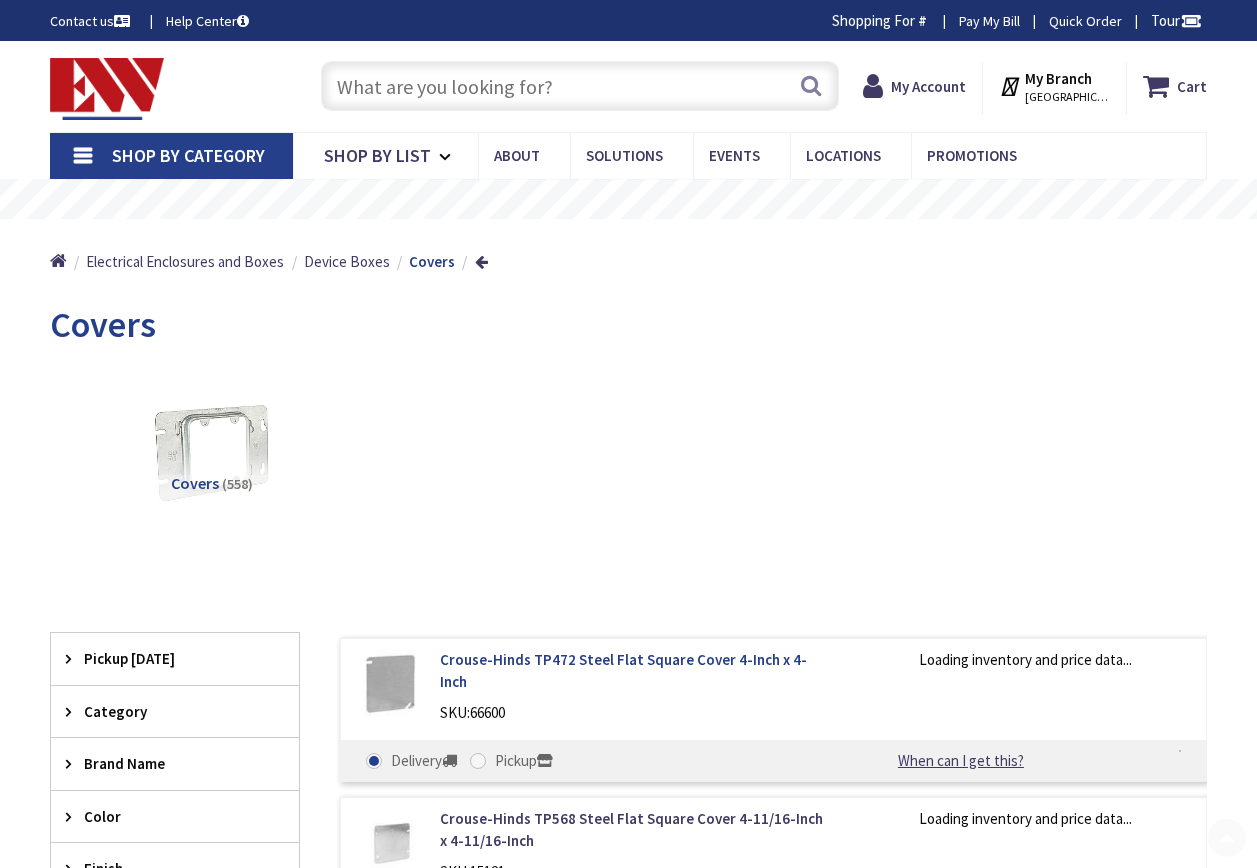 scroll, scrollTop: 300, scrollLeft: 0, axis: vertical 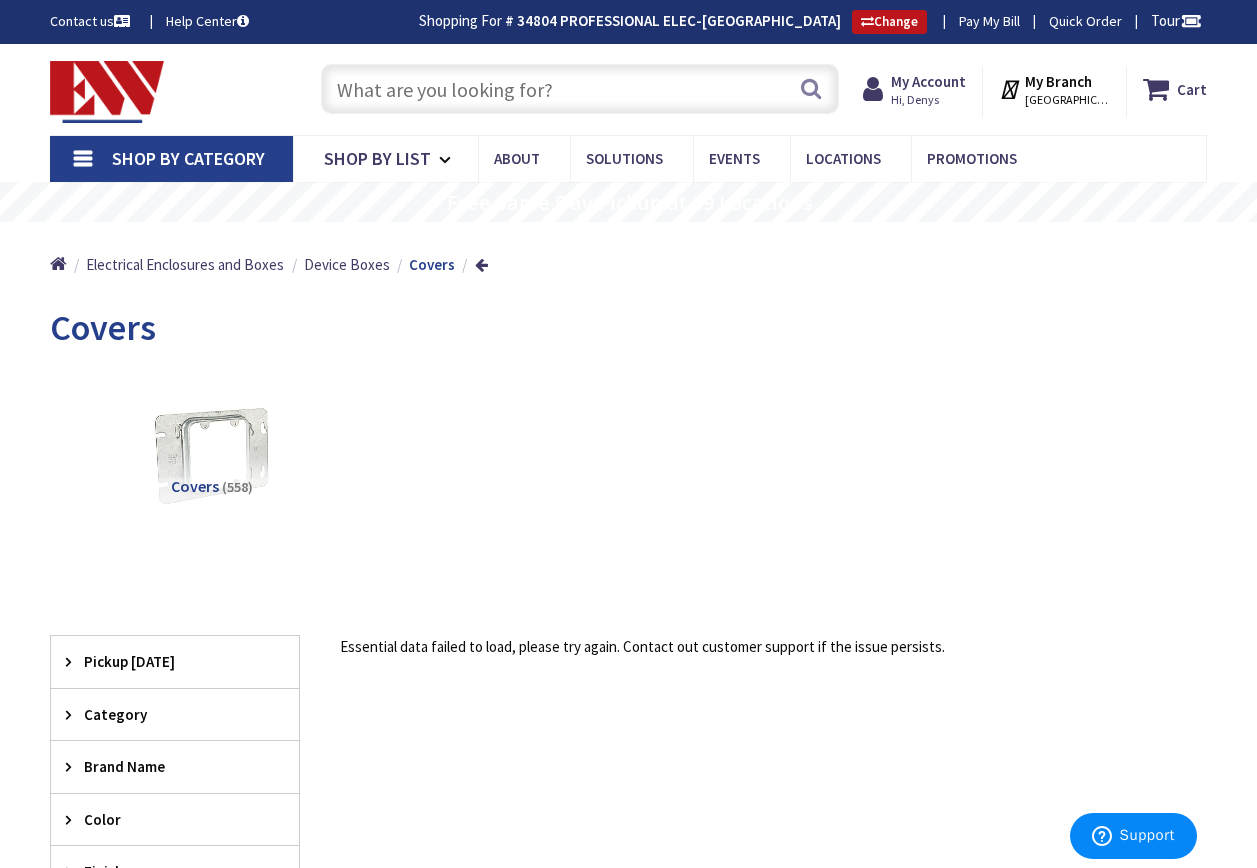 click at bounding box center [580, 89] 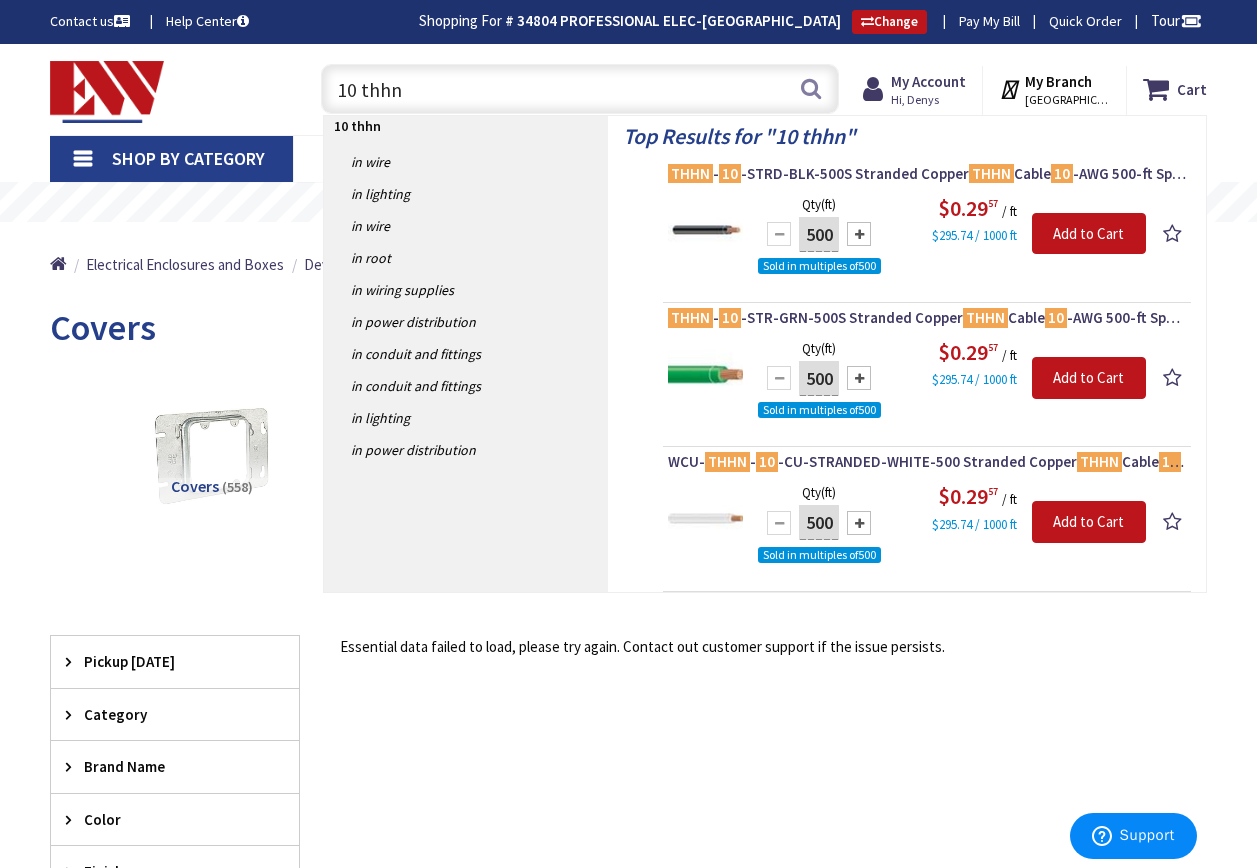 click on "10 thhn" at bounding box center [580, 89] 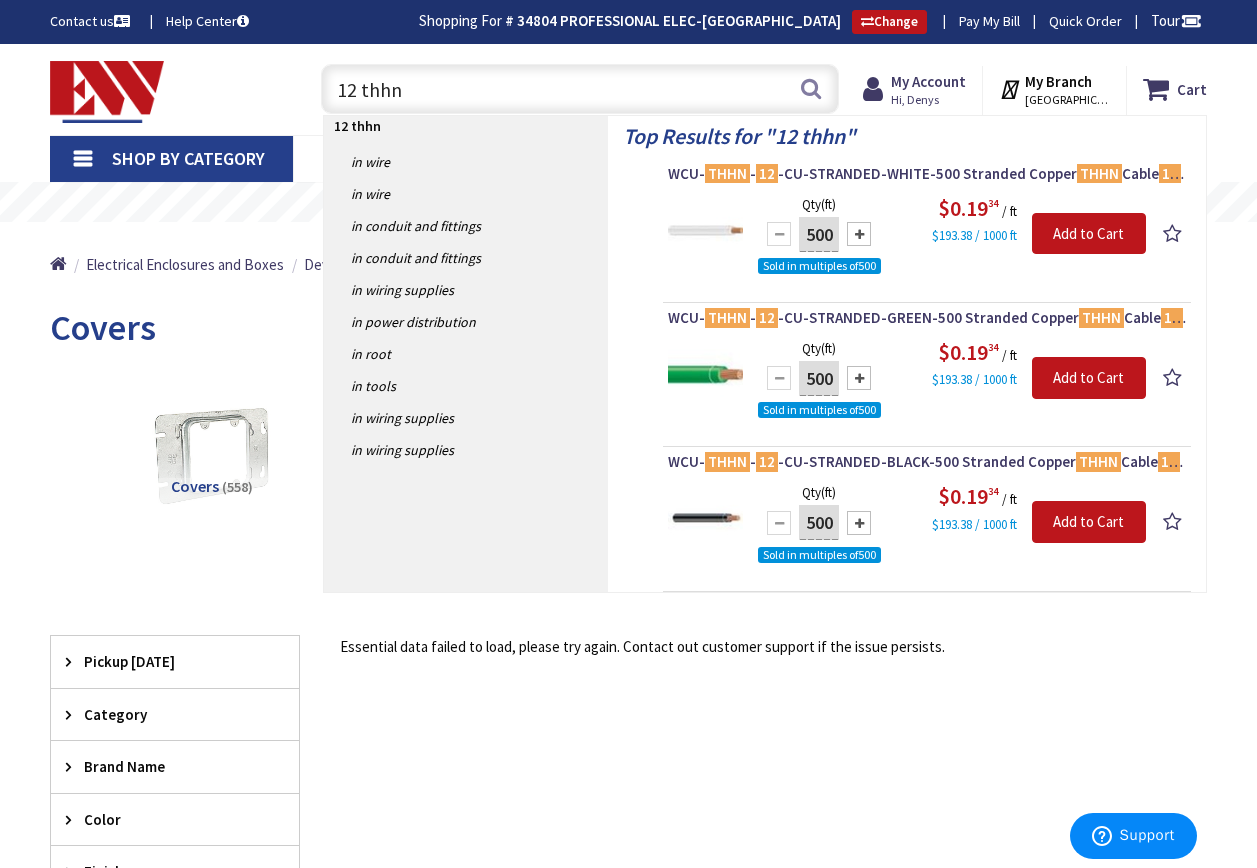 click on "Shop By Category" at bounding box center [188, 158] 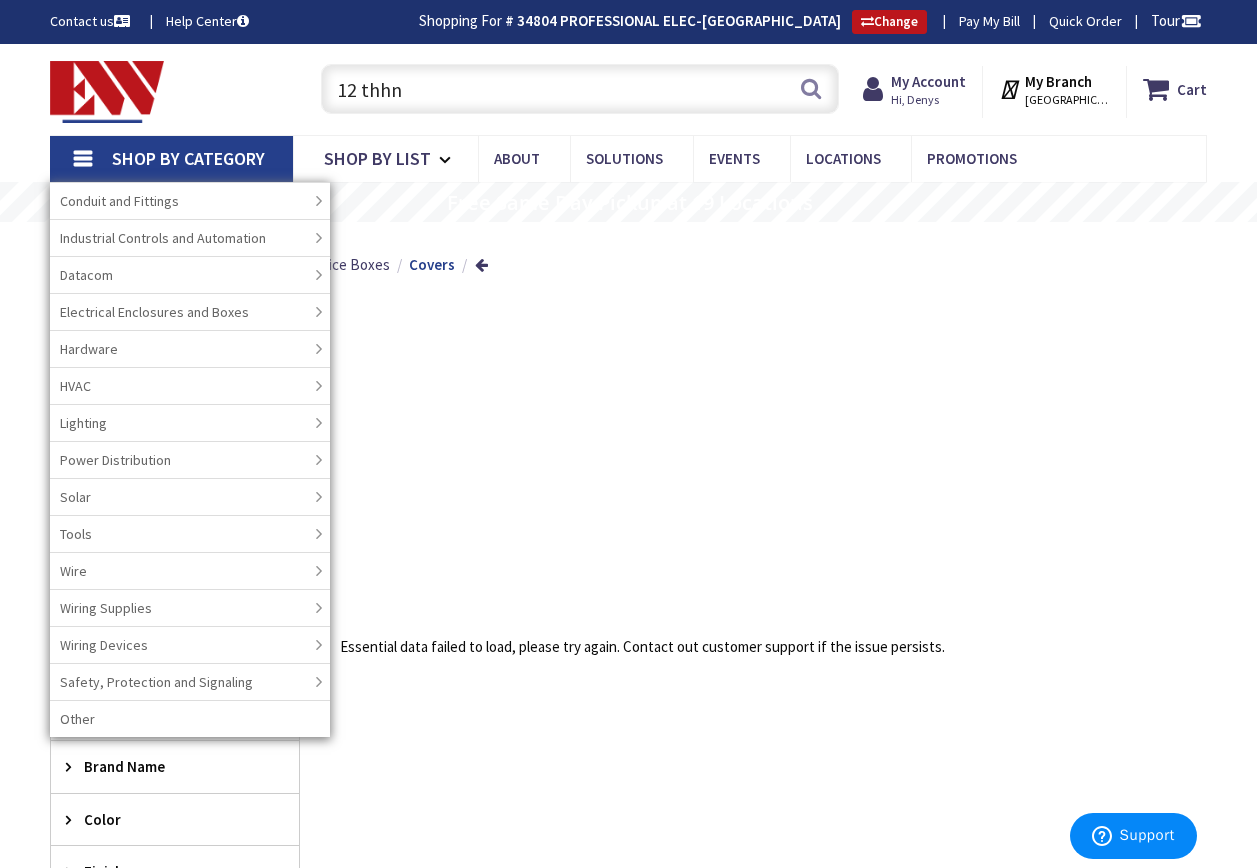 click on "12 thhn" at bounding box center (580, 89) 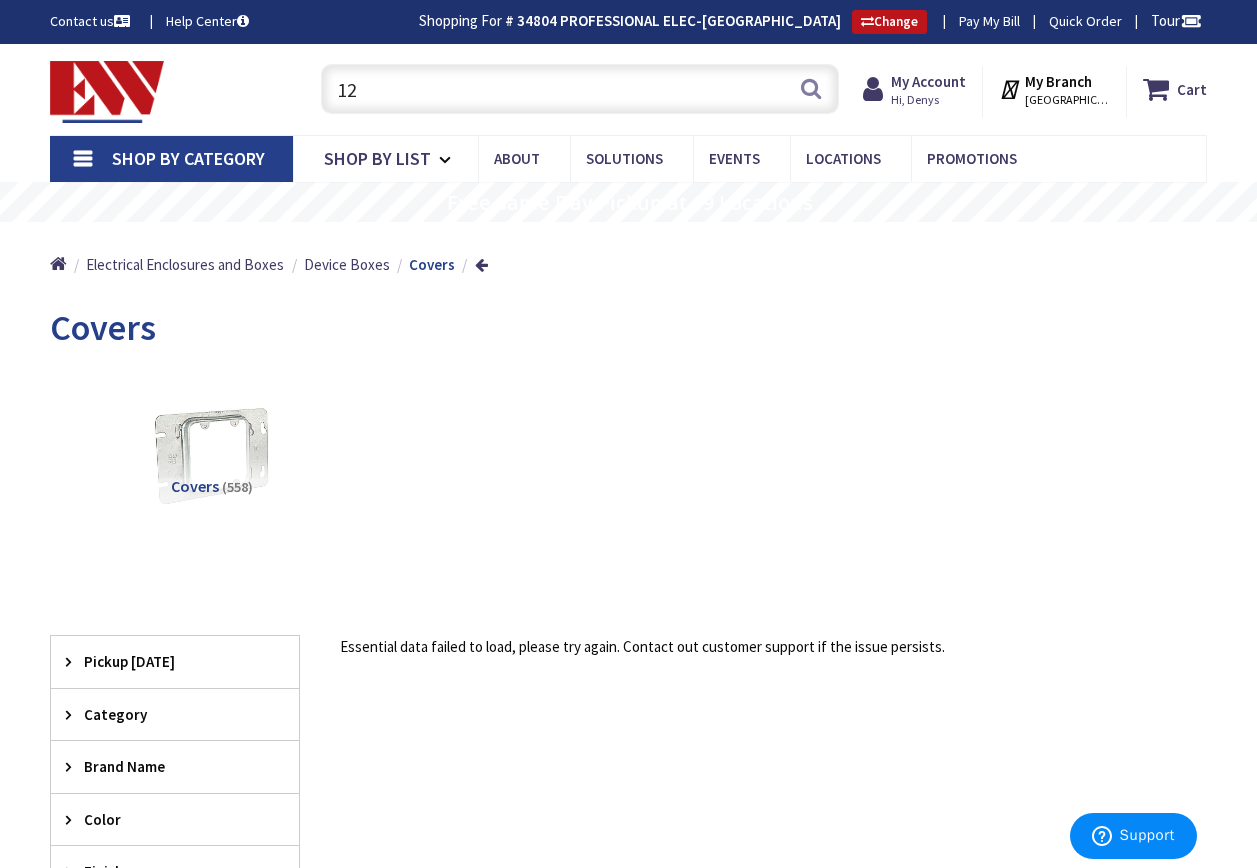 type on "1" 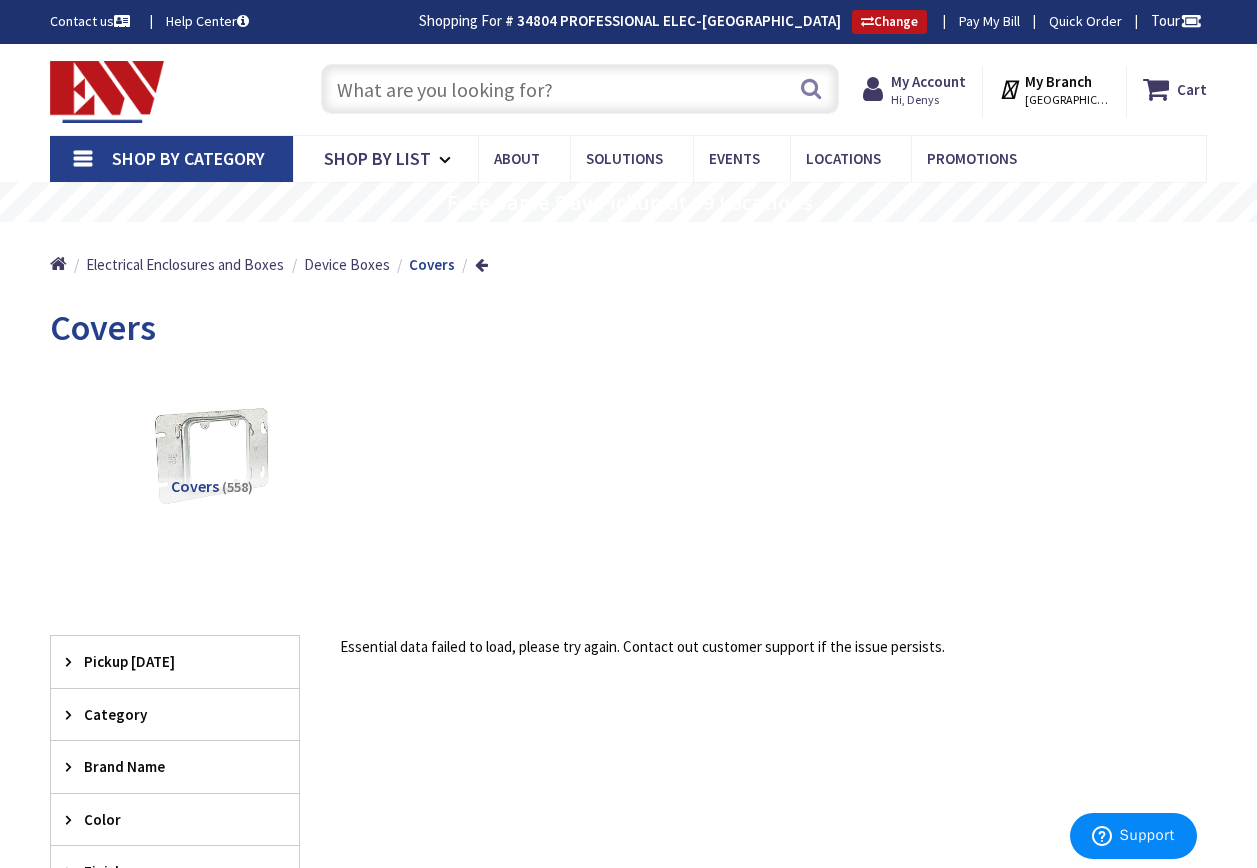 type 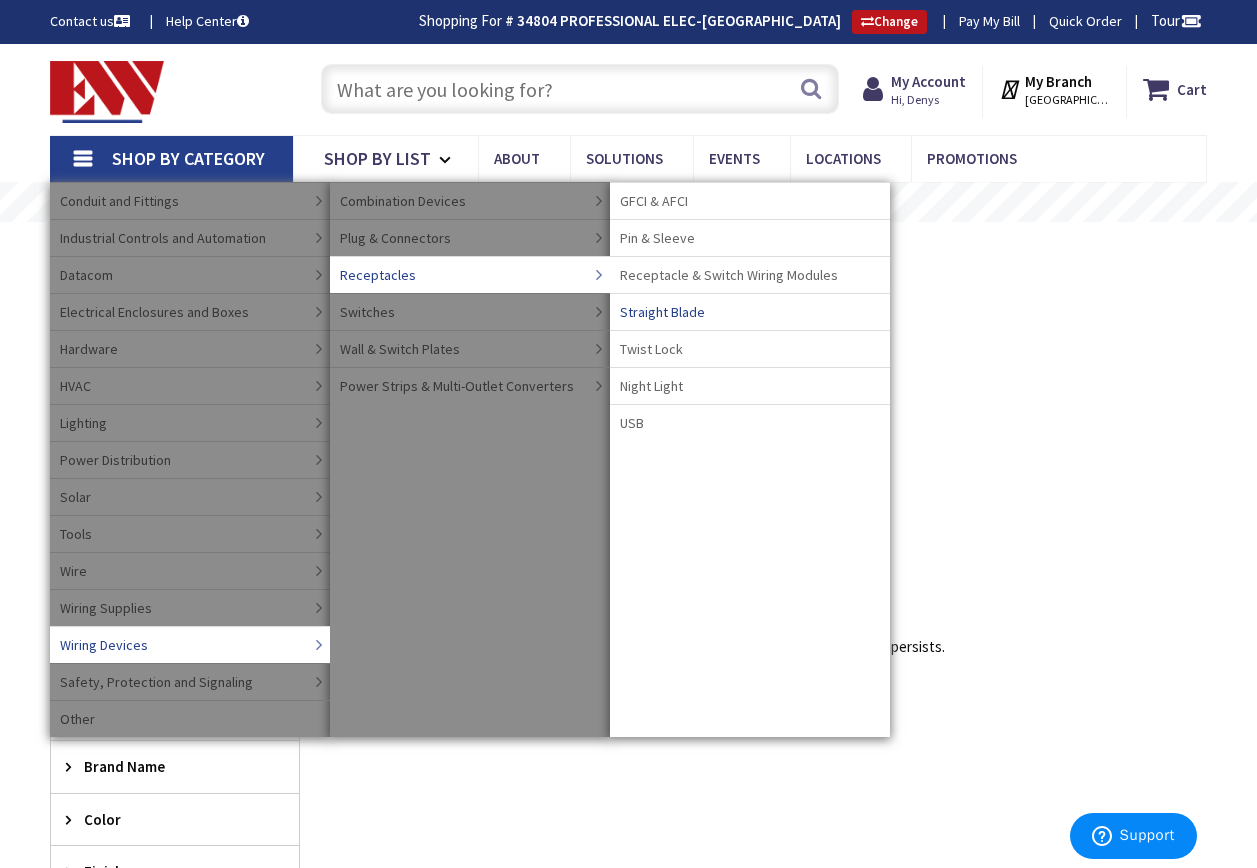 click on "Straight Blade" at bounding box center [662, 312] 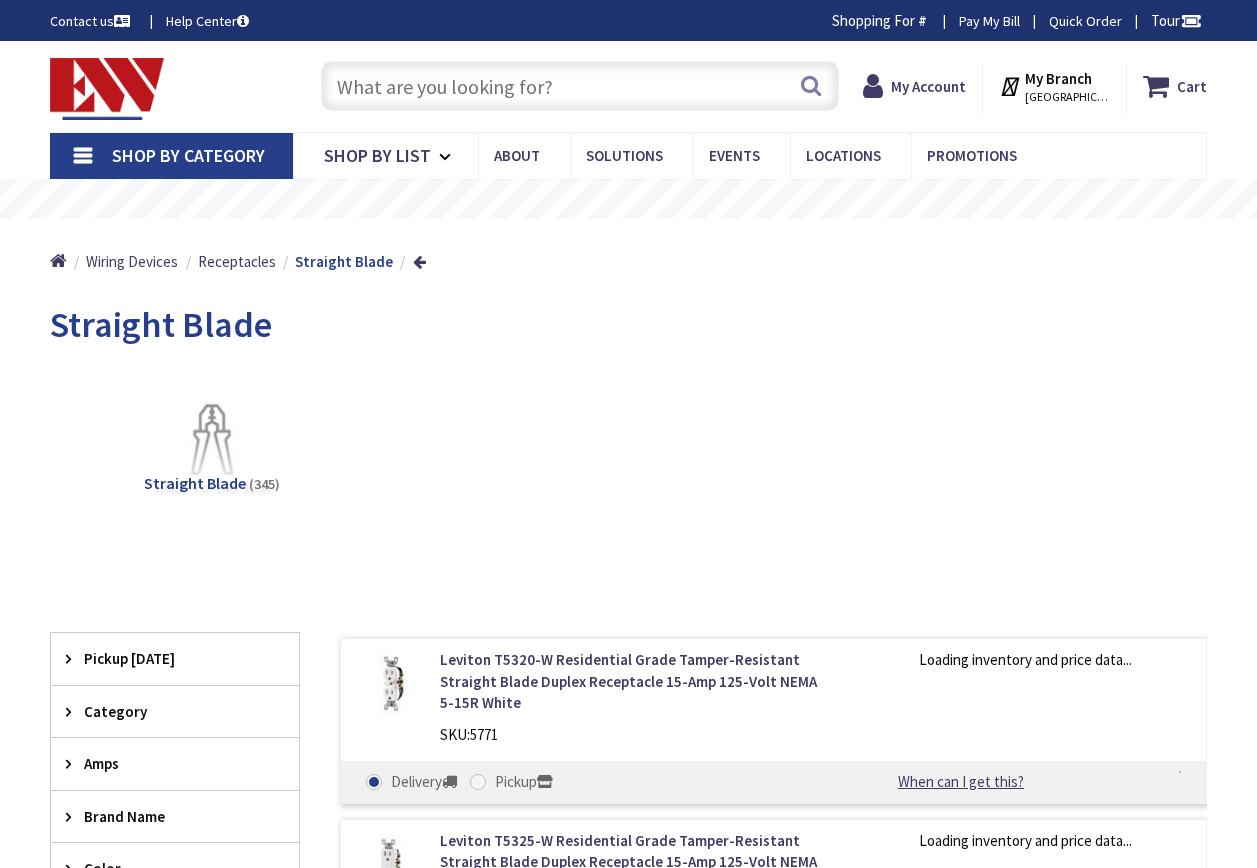 scroll, scrollTop: 0, scrollLeft: 0, axis: both 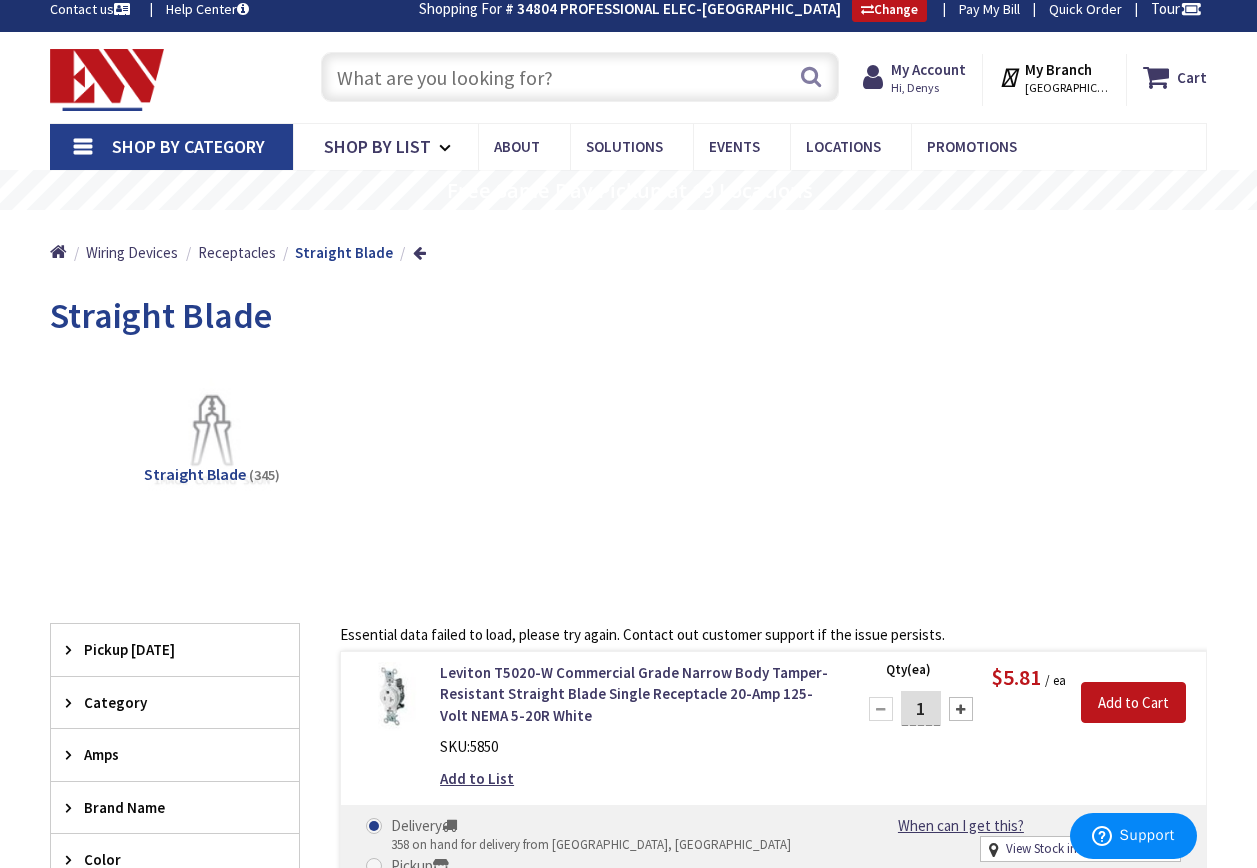 click on "Shop By Category" at bounding box center [188, 146] 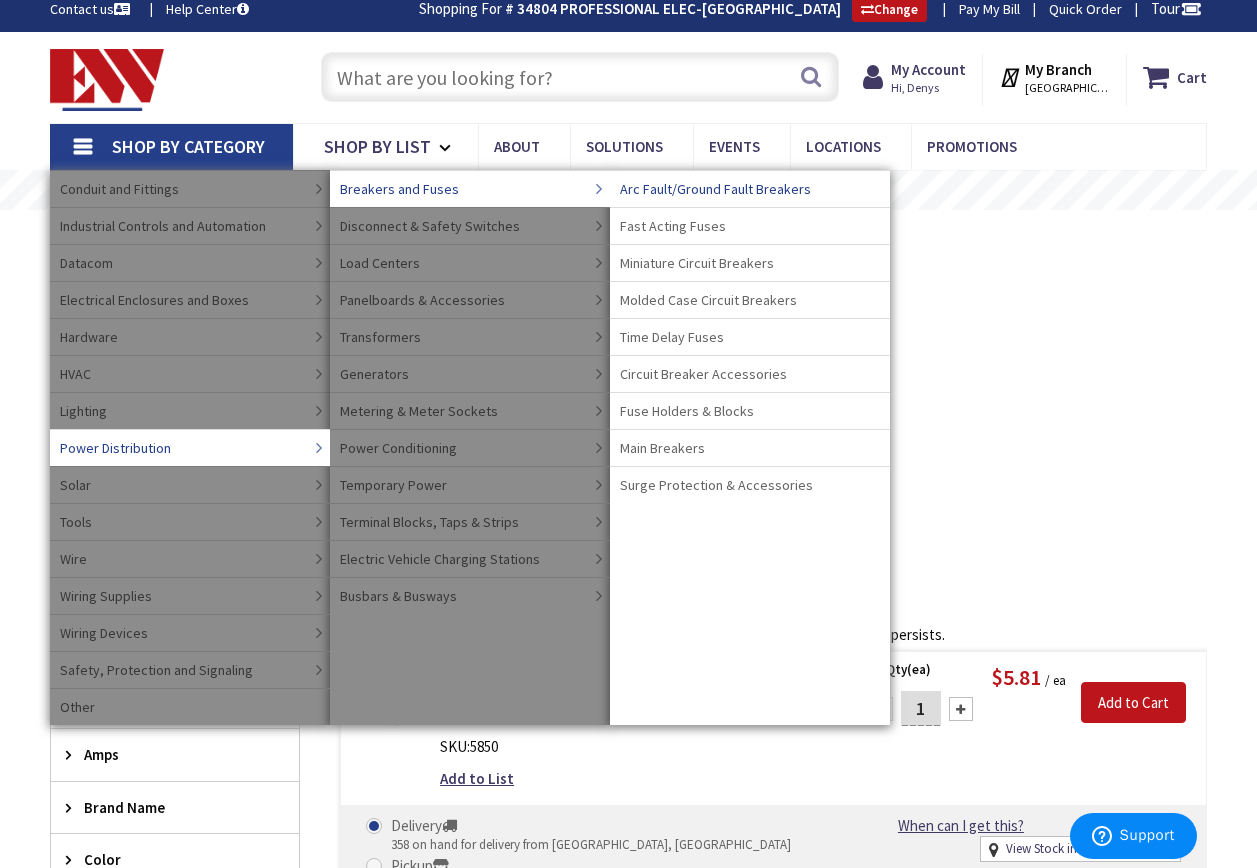 click on "Arc Fault/Ground Fault Breakers" at bounding box center [715, 189] 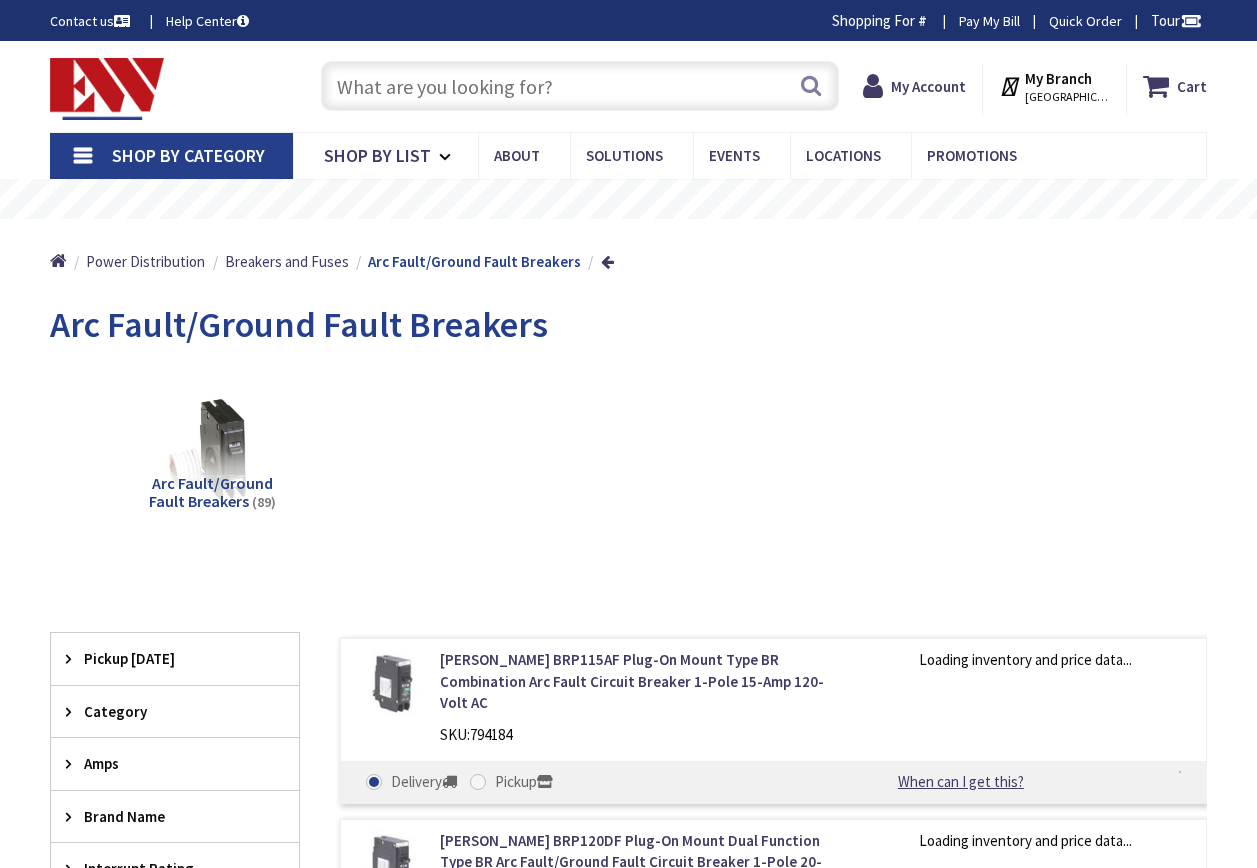 scroll, scrollTop: 0, scrollLeft: 0, axis: both 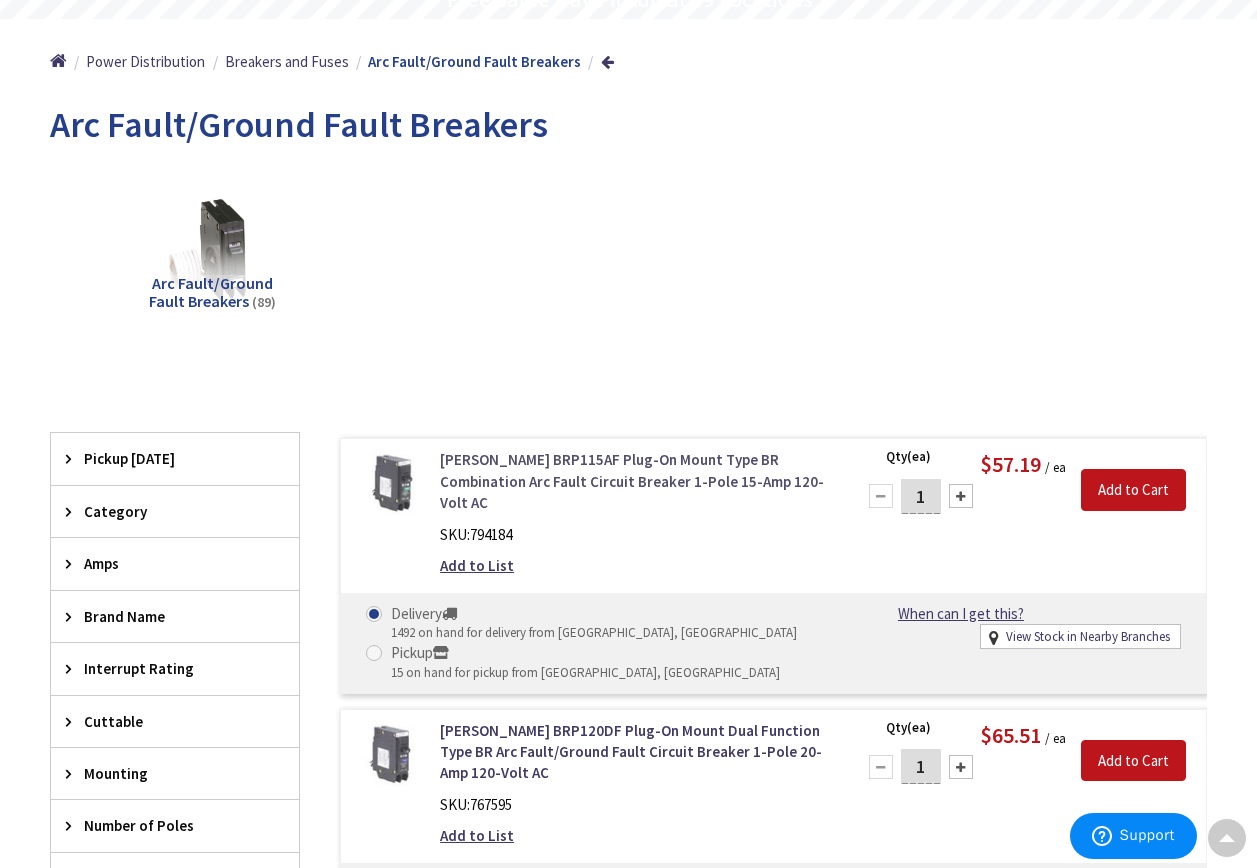 click on "[PERSON_NAME] BRP115AF Plug-On Mount Type BR Combination Arc Fault Circuit Breaker 1-Pole 15-Amp 120-Volt AC" at bounding box center [635, 481] 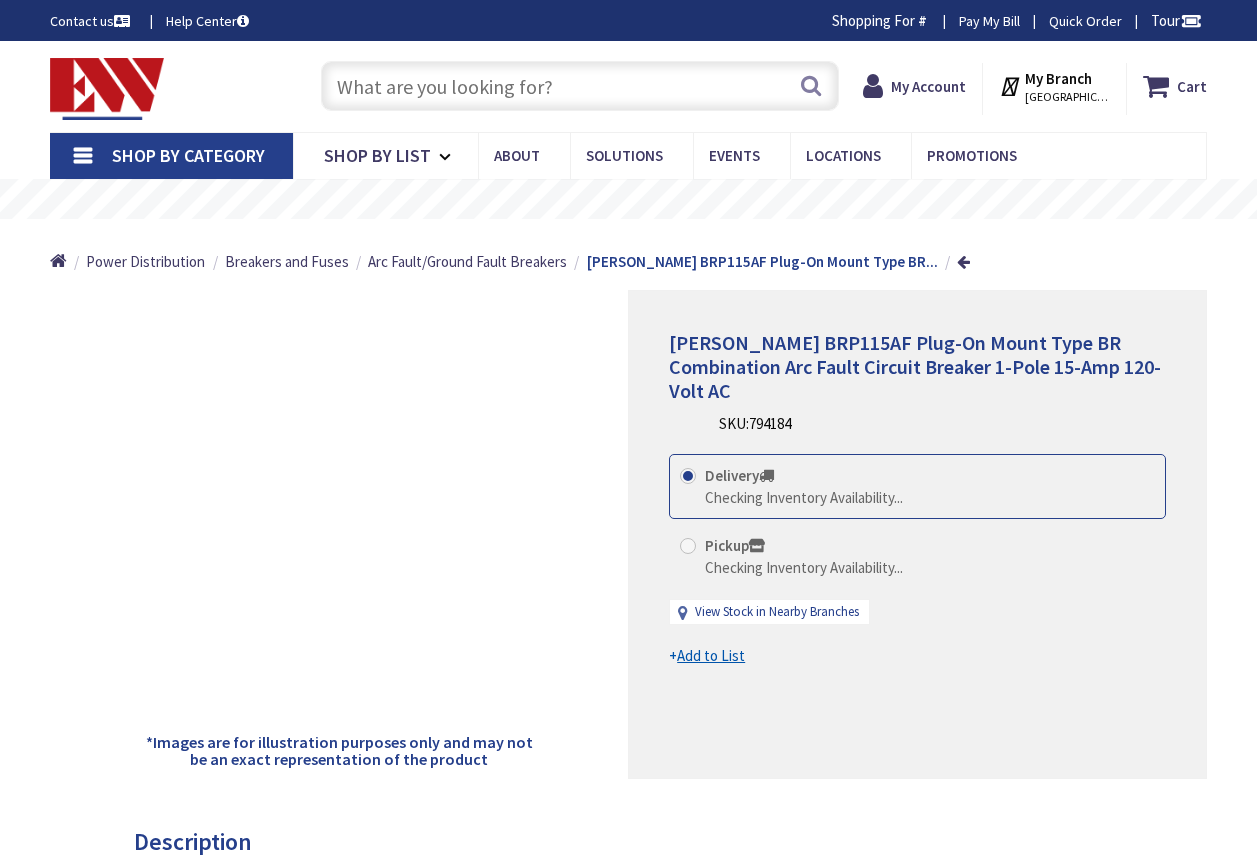 scroll, scrollTop: 0, scrollLeft: 0, axis: both 